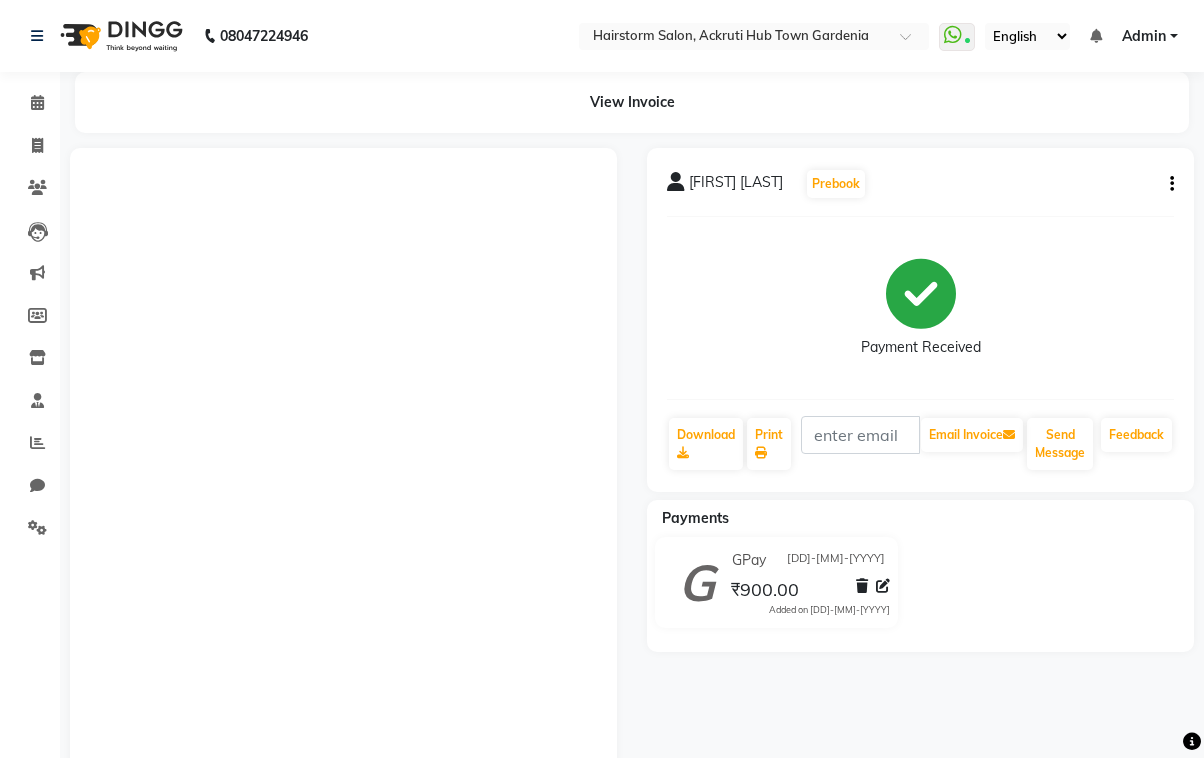 scroll, scrollTop: 65, scrollLeft: 0, axis: vertical 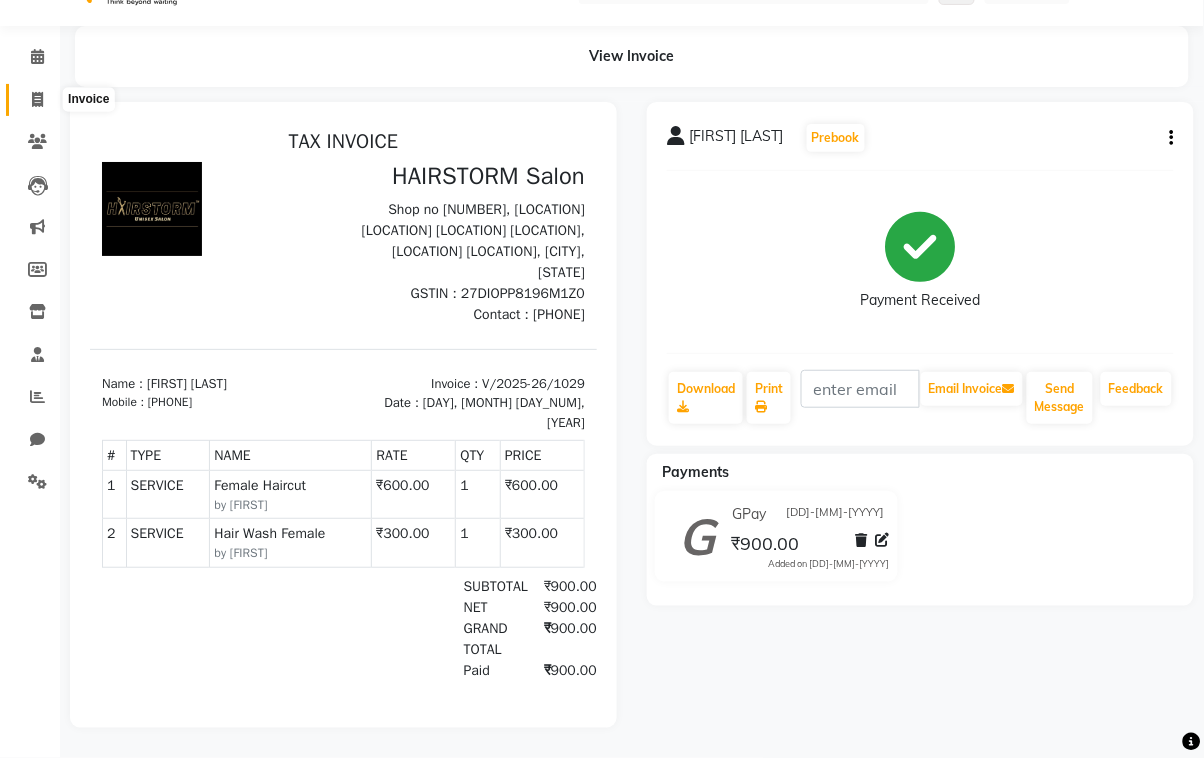 click 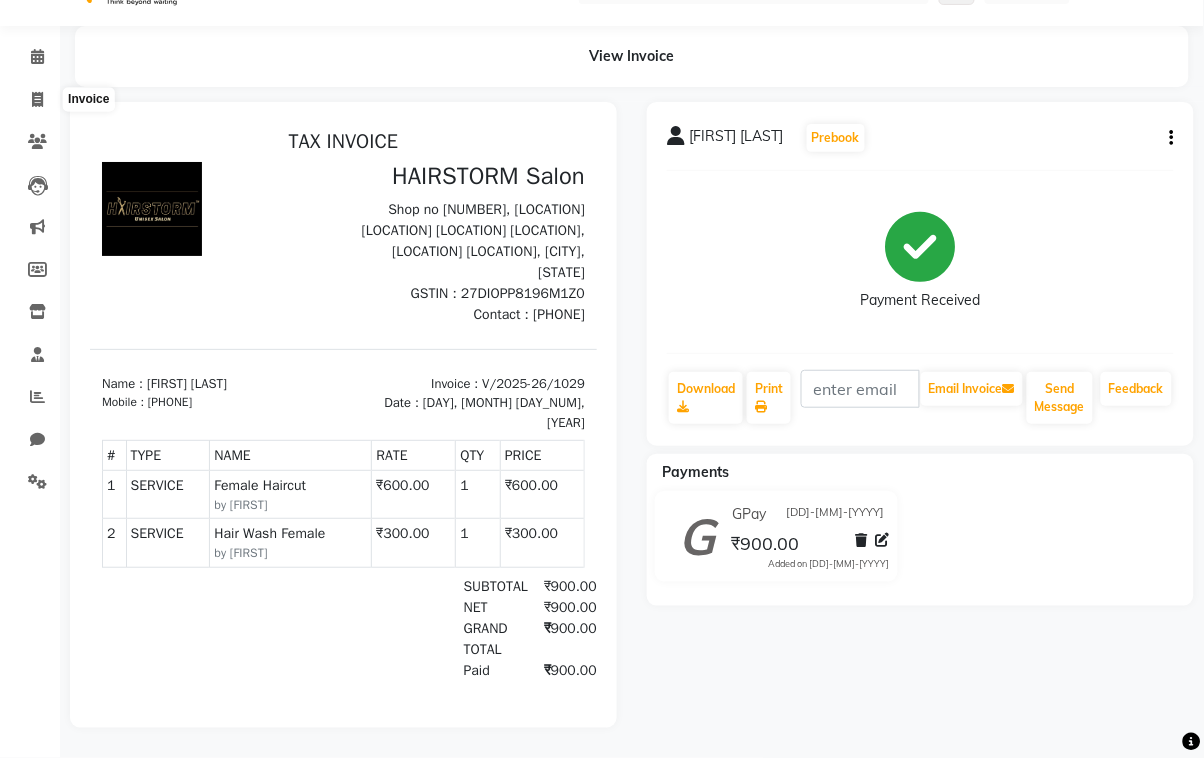 select on "279" 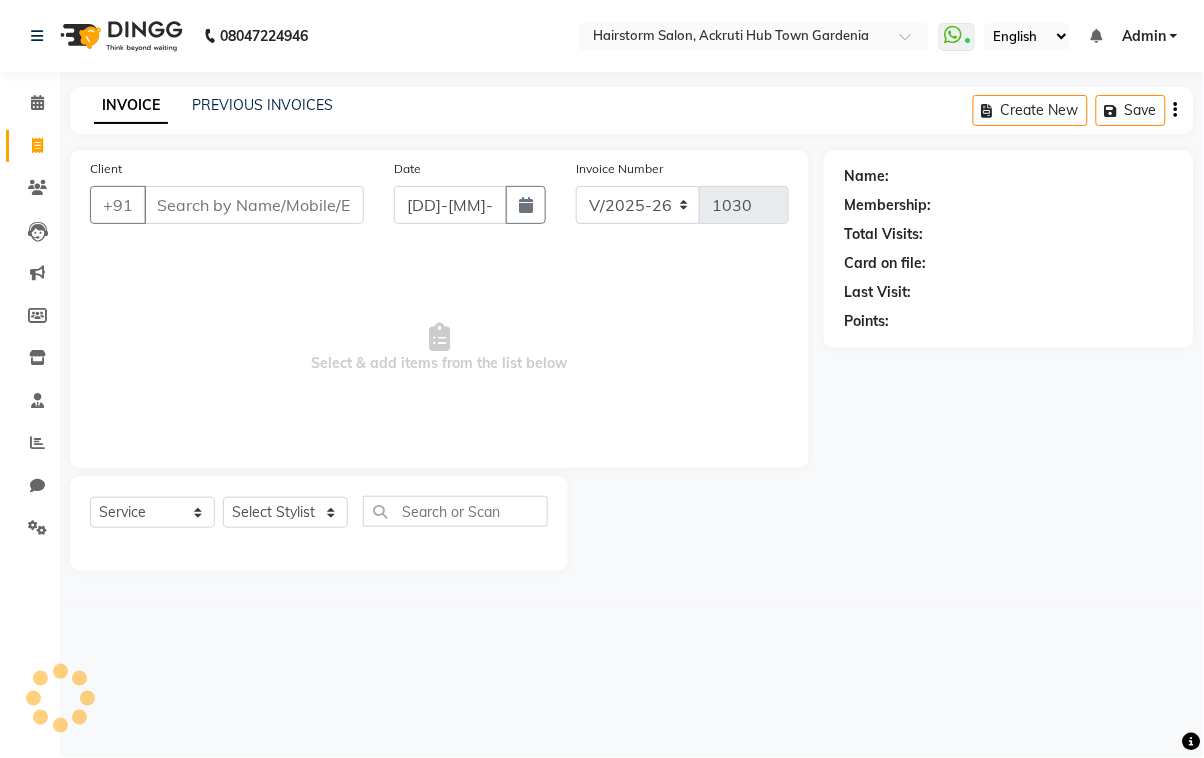 scroll, scrollTop: 0, scrollLeft: 0, axis: both 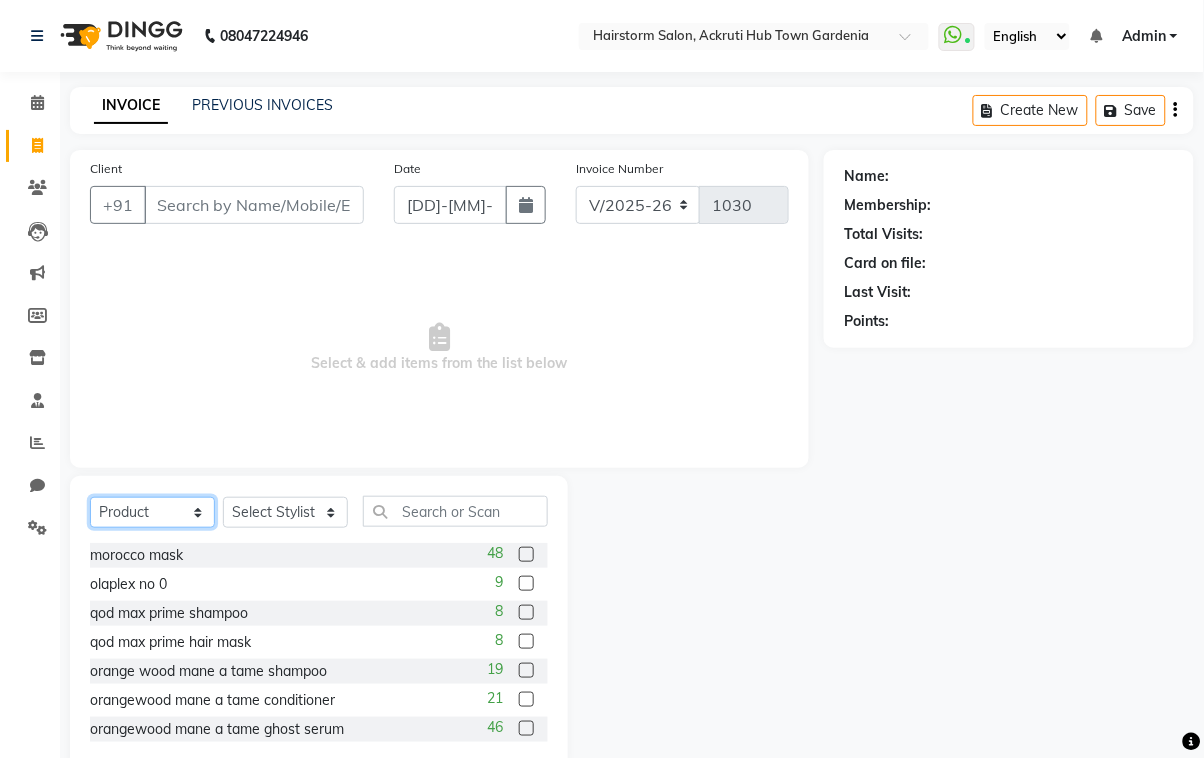 drag, startPoint x: 169, startPoint y: 513, endPoint x: 169, endPoint y: 501, distance: 12 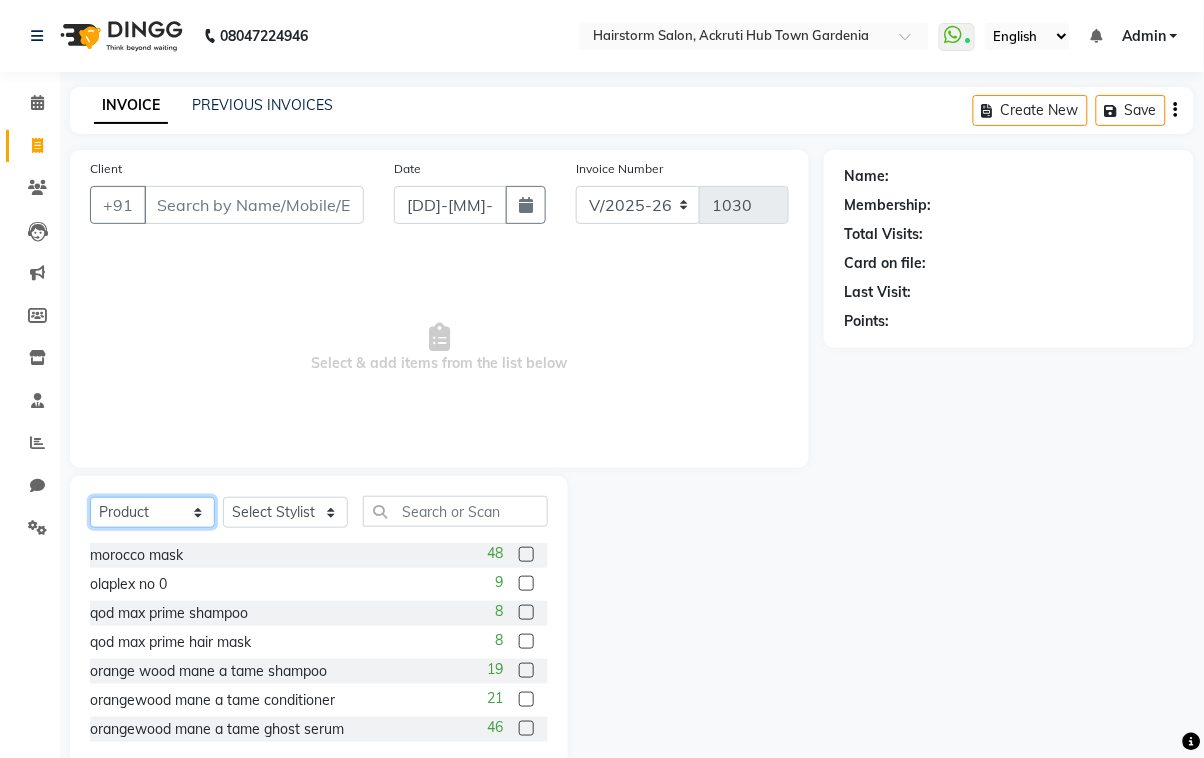 select on "service" 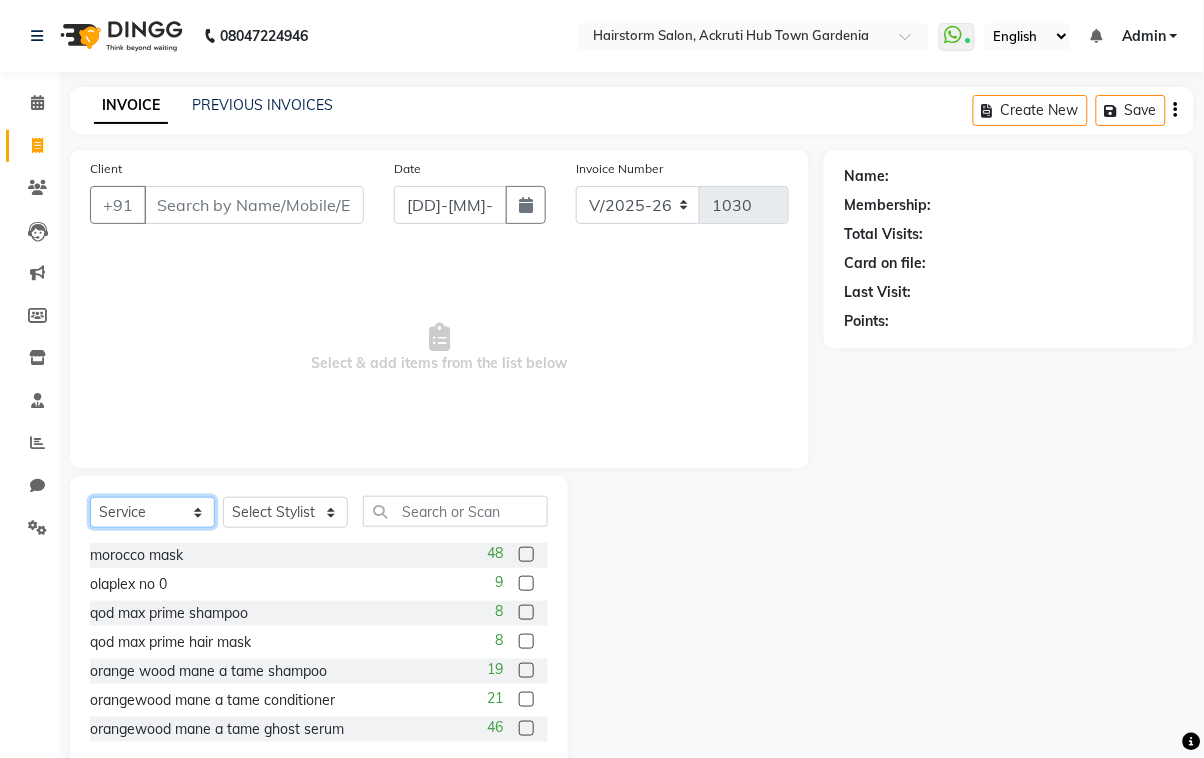 click on "Select  Service  Product  Membership  Package Voucher Prepaid Gift Card" 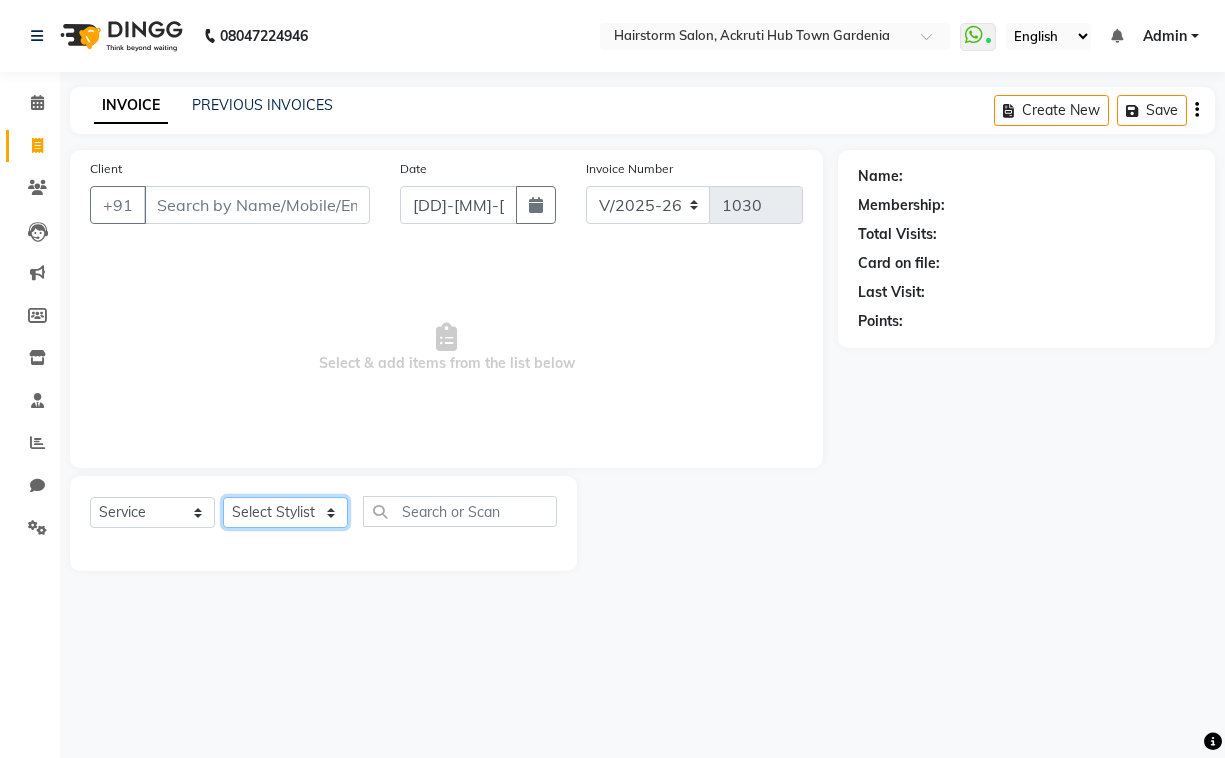 click on "Select Stylist [FIRST] [LAST] [FIRST] [FIRST] [FIRST] [FIRST] [FIRST] [FIRST] [FIRST] [FIRST]" 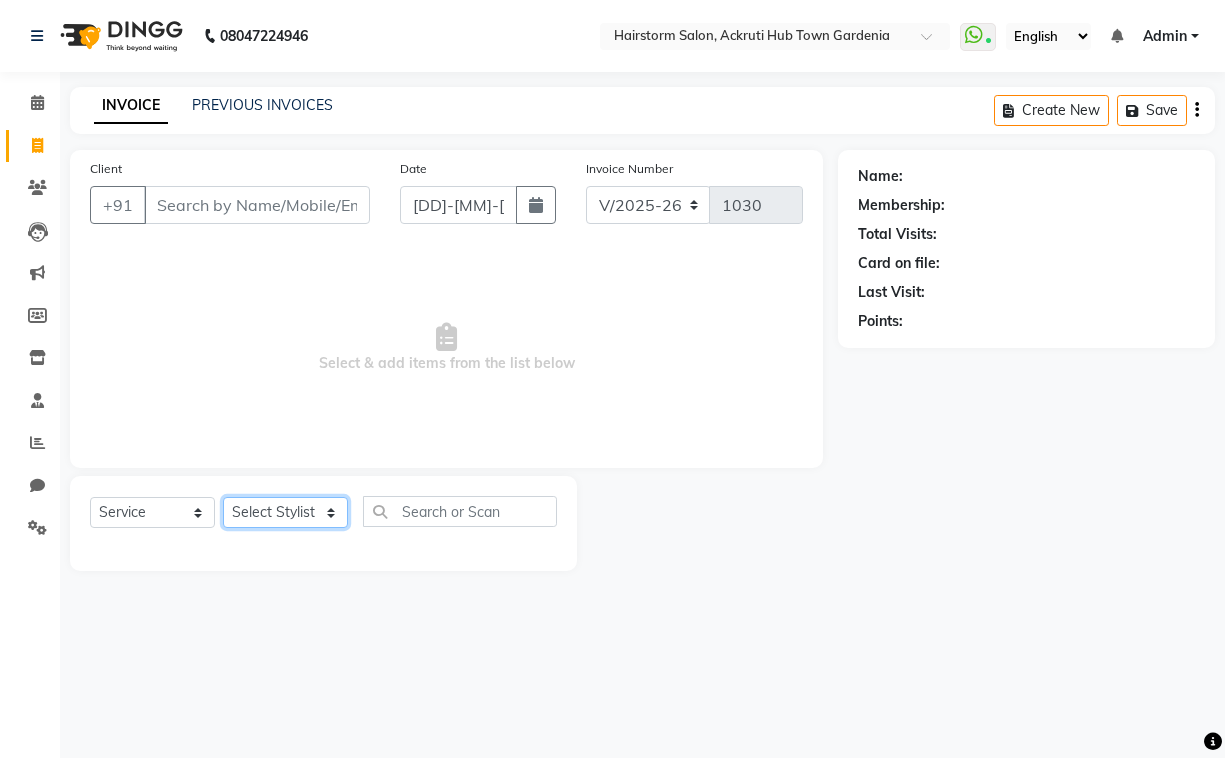 select on "71353" 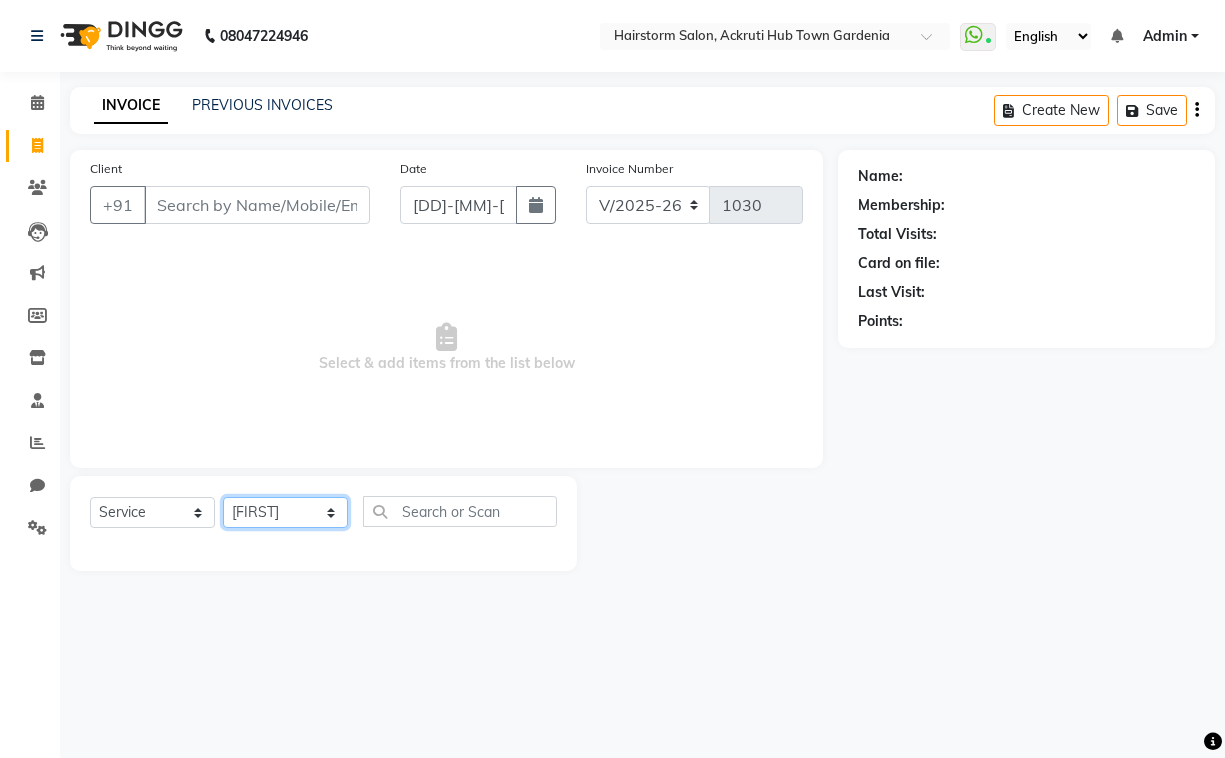 click on "Select Stylist [FIRST] [LAST] [FIRST] [FIRST] [FIRST] [FIRST] [FIRST] [FIRST] [FIRST] [FIRST]" 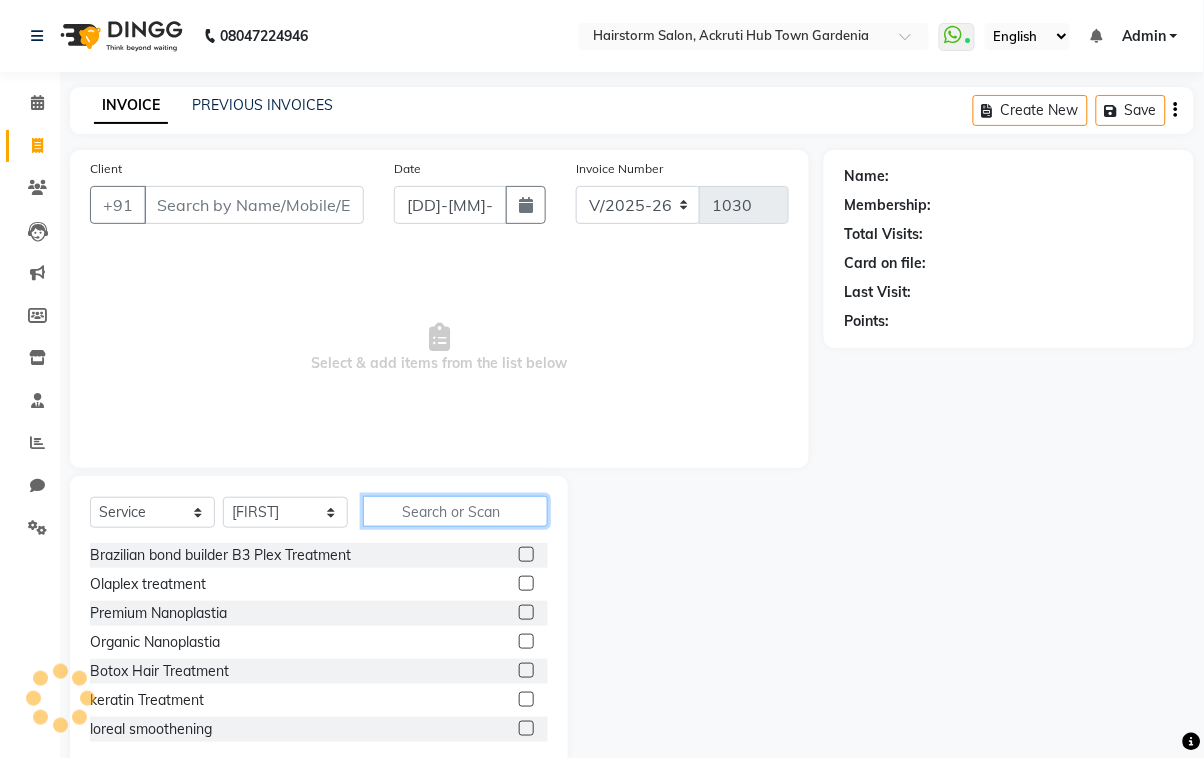 click 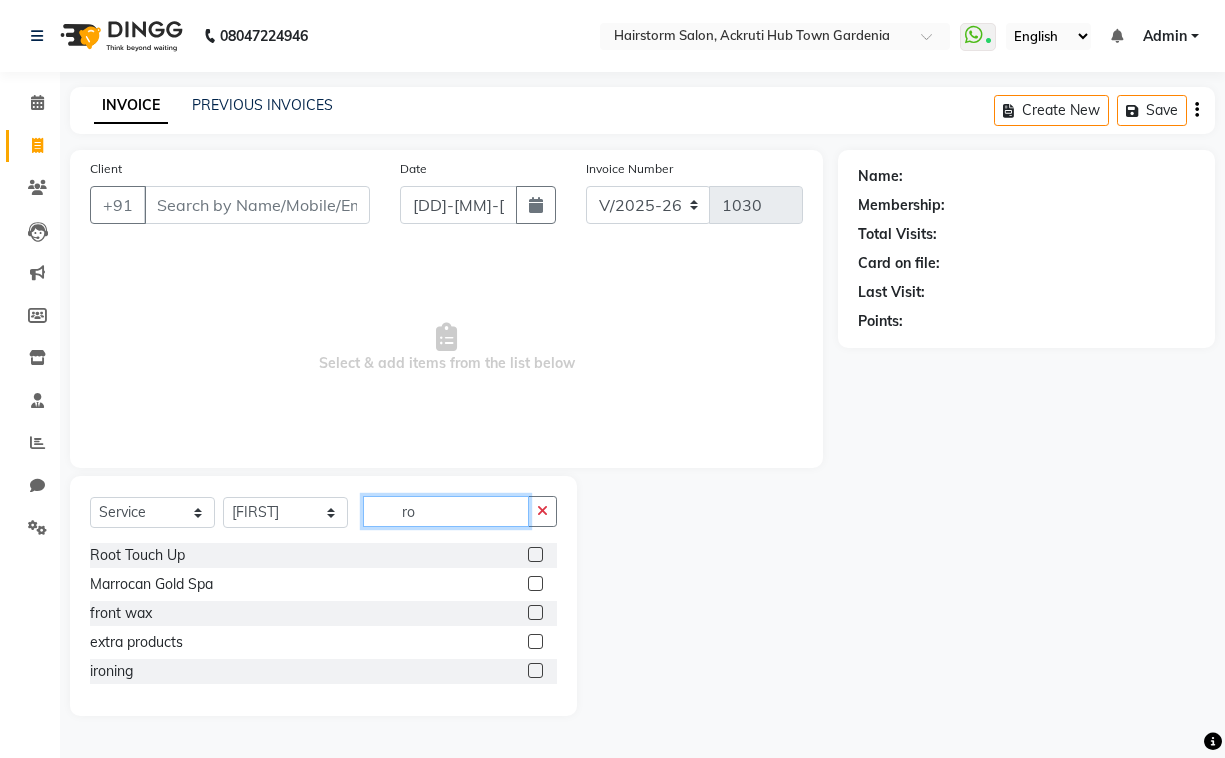 type on "ro" 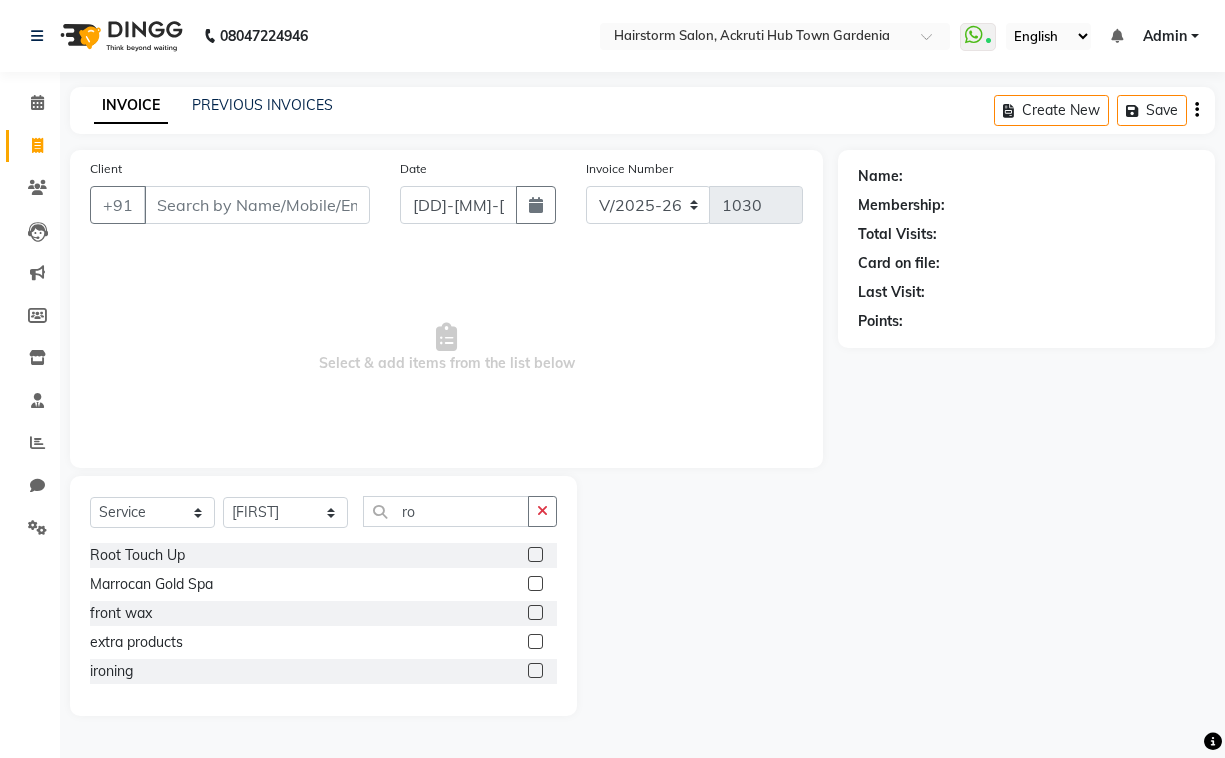 click 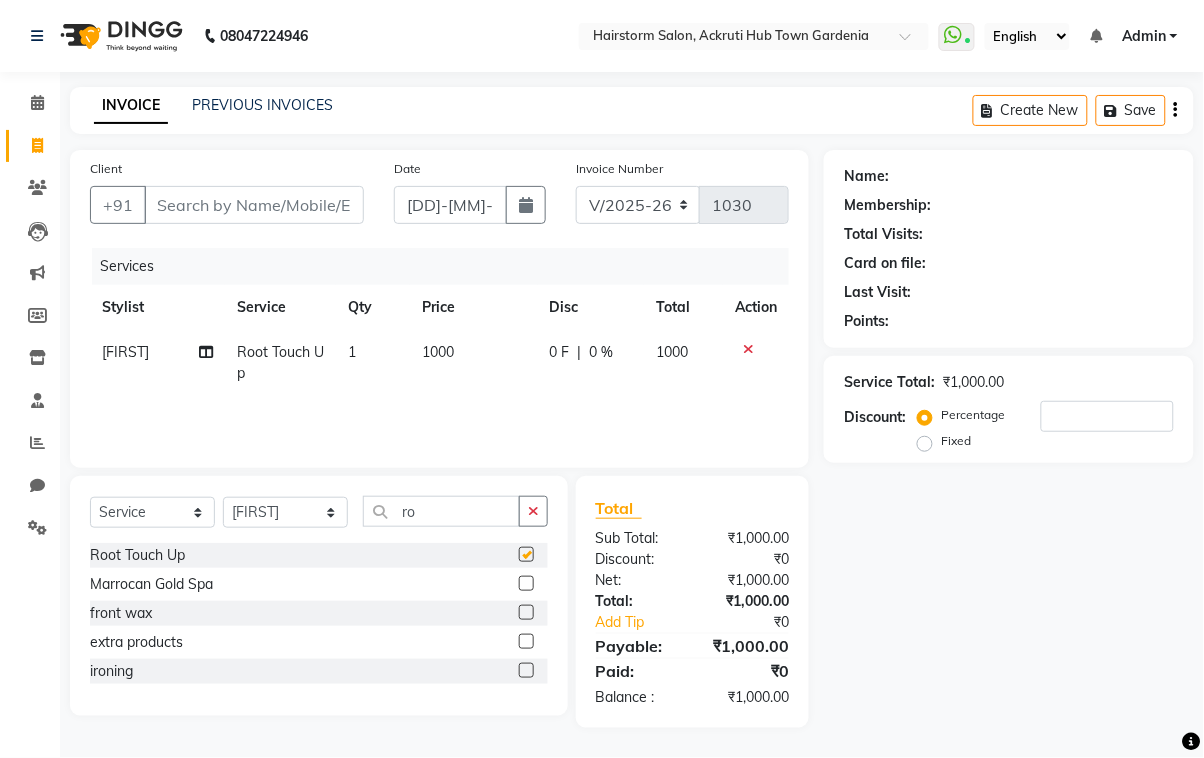 checkbox on "false" 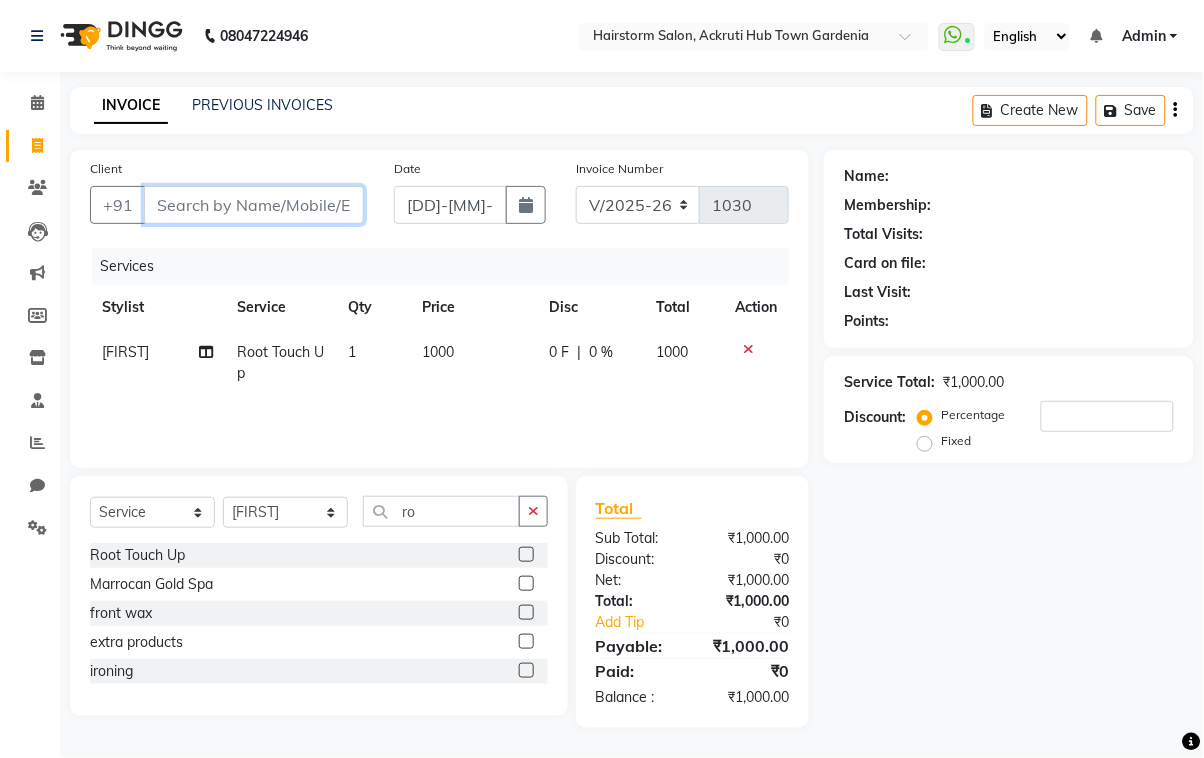 click on "Client" at bounding box center [254, 205] 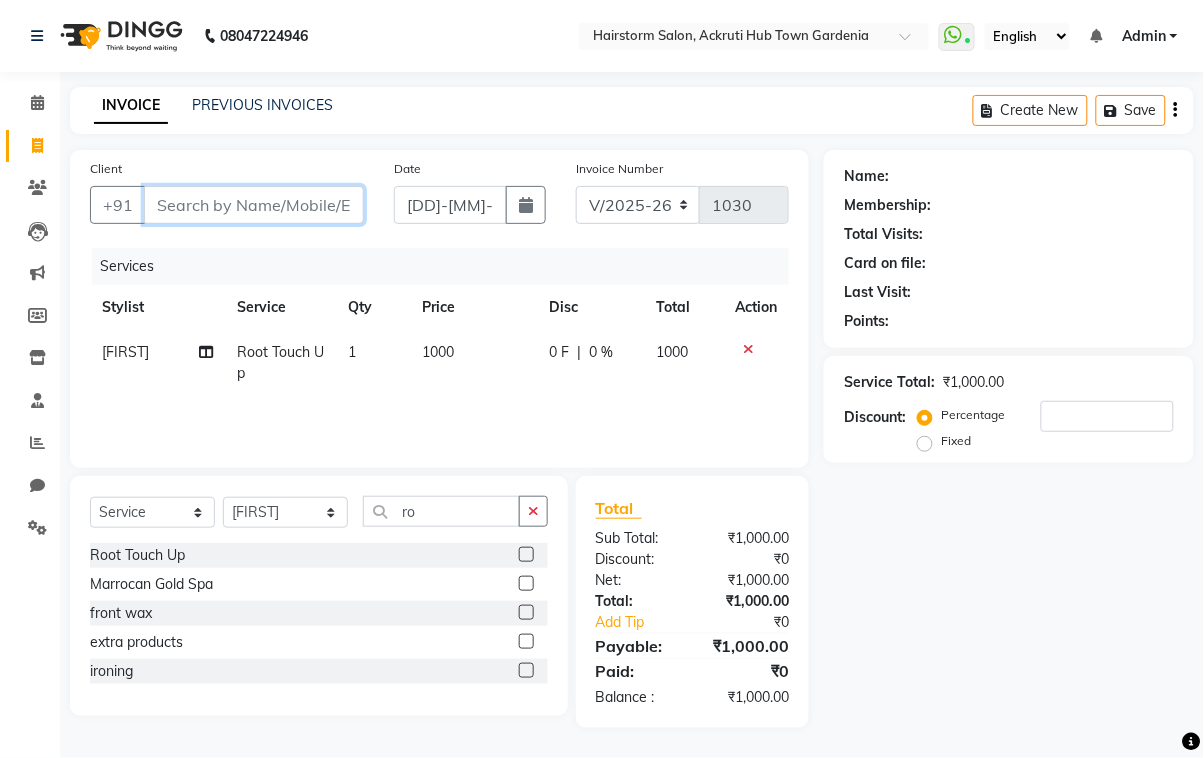 type on "m" 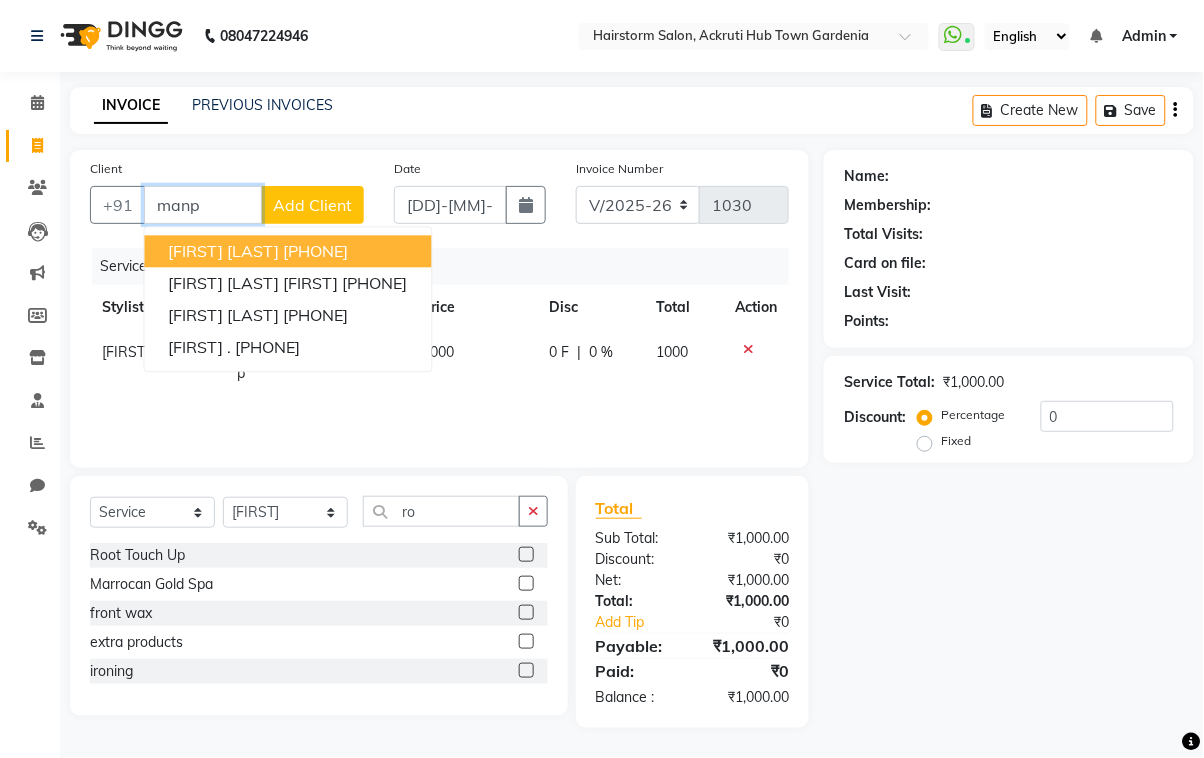 click on "[FIRST] [LAST]" at bounding box center [224, 251] 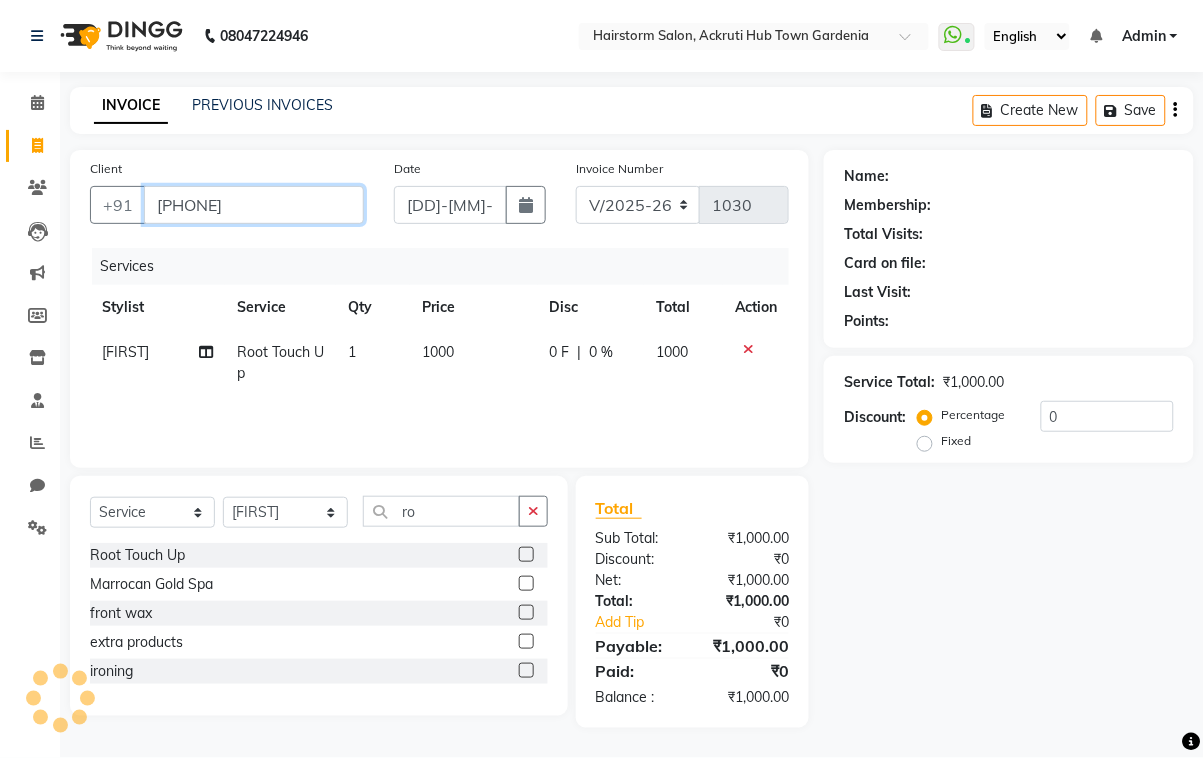 type on "[PHONE]" 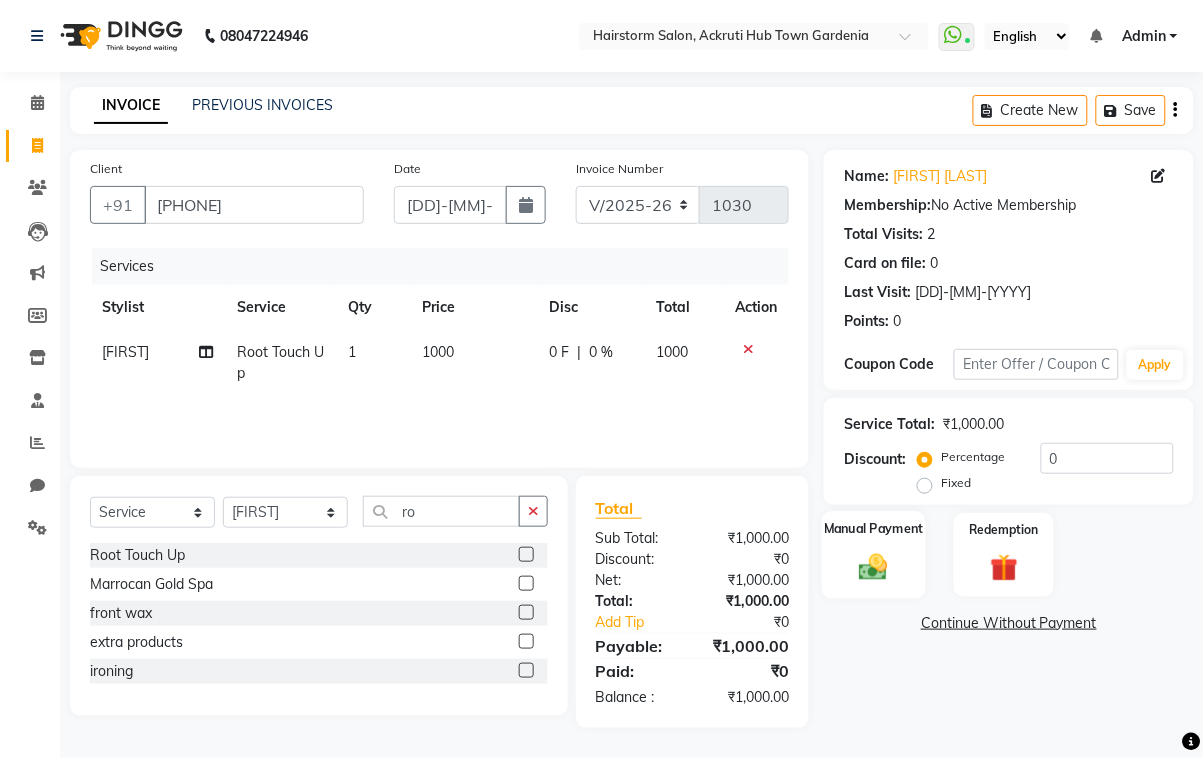 click 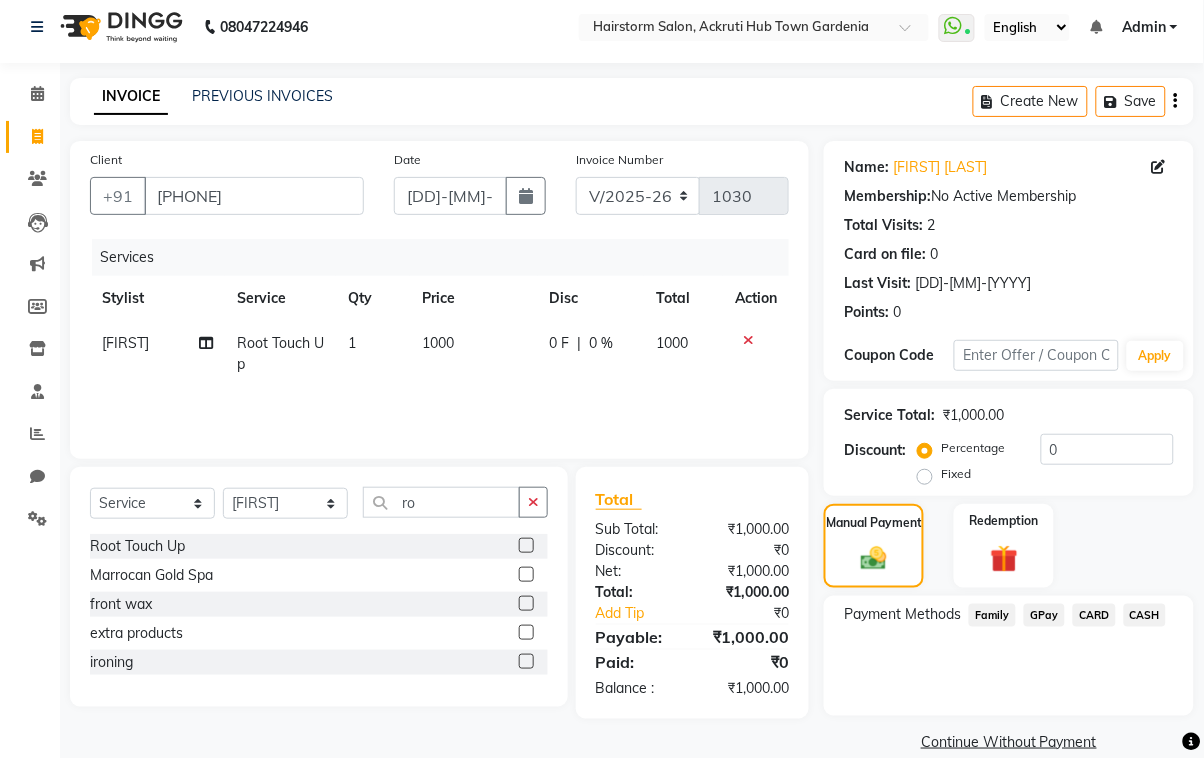 scroll, scrollTop: 0, scrollLeft: 0, axis: both 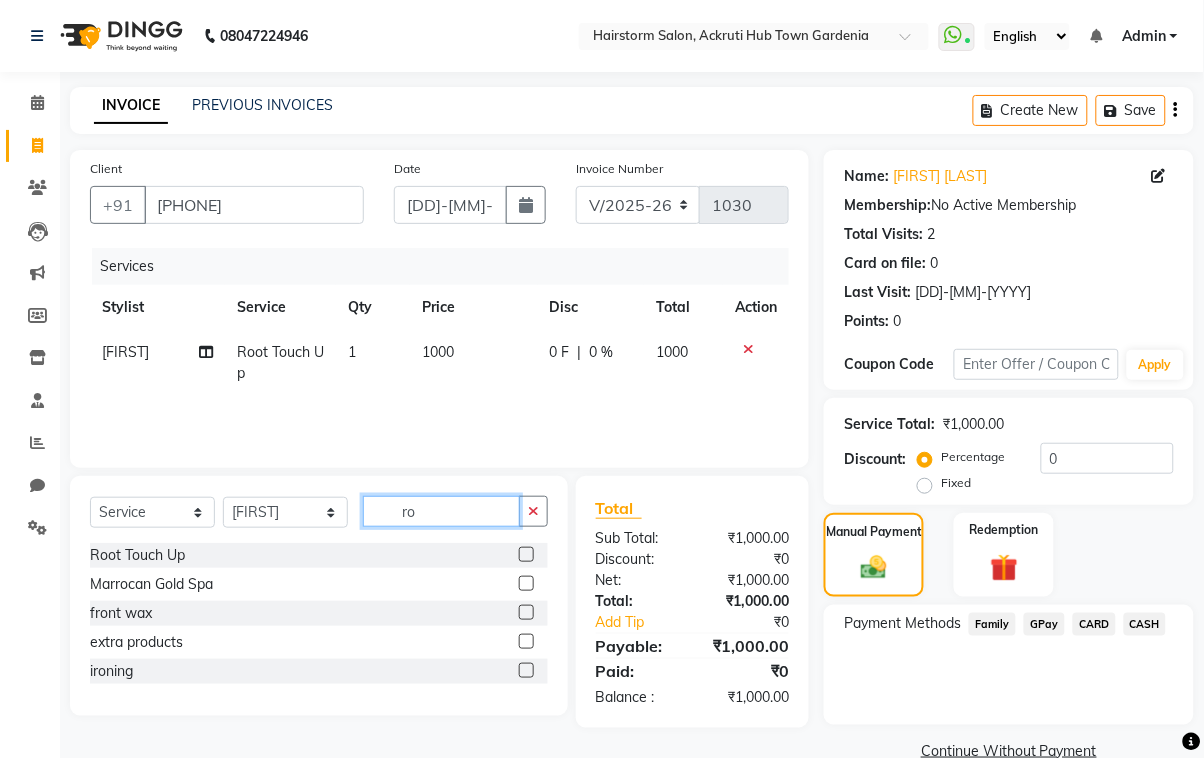 click on "ro" 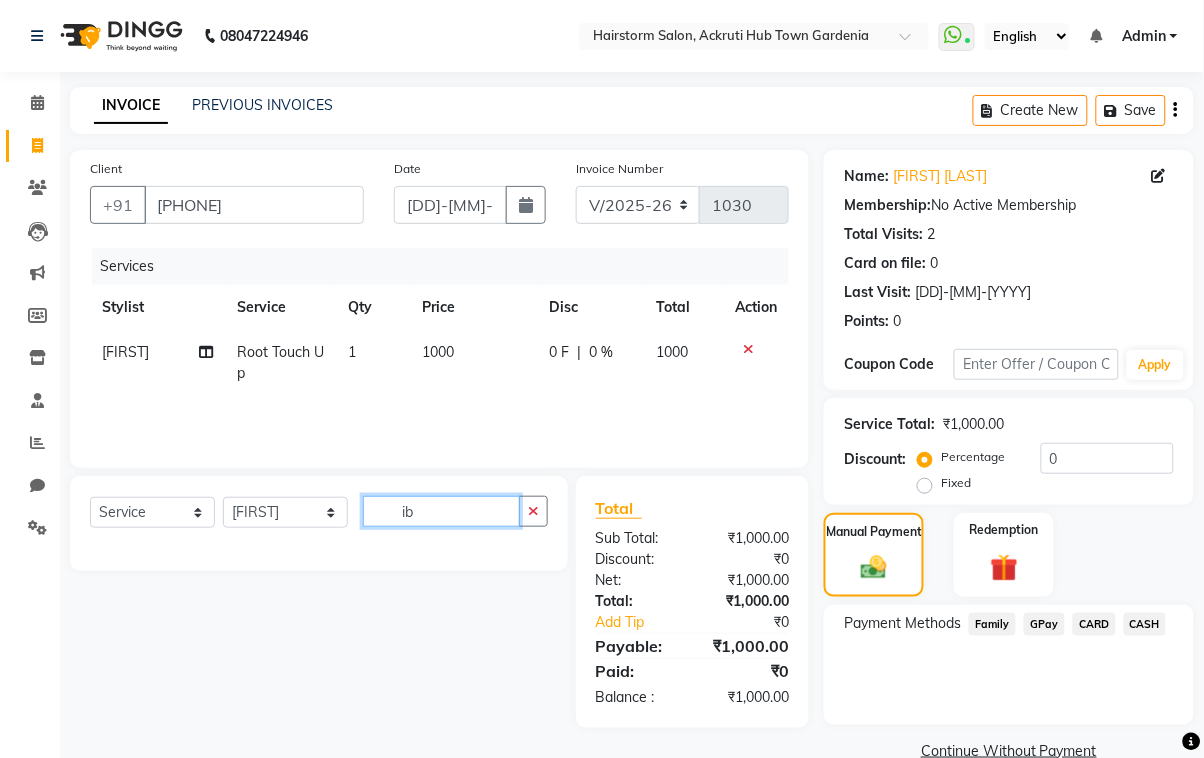 type on "i" 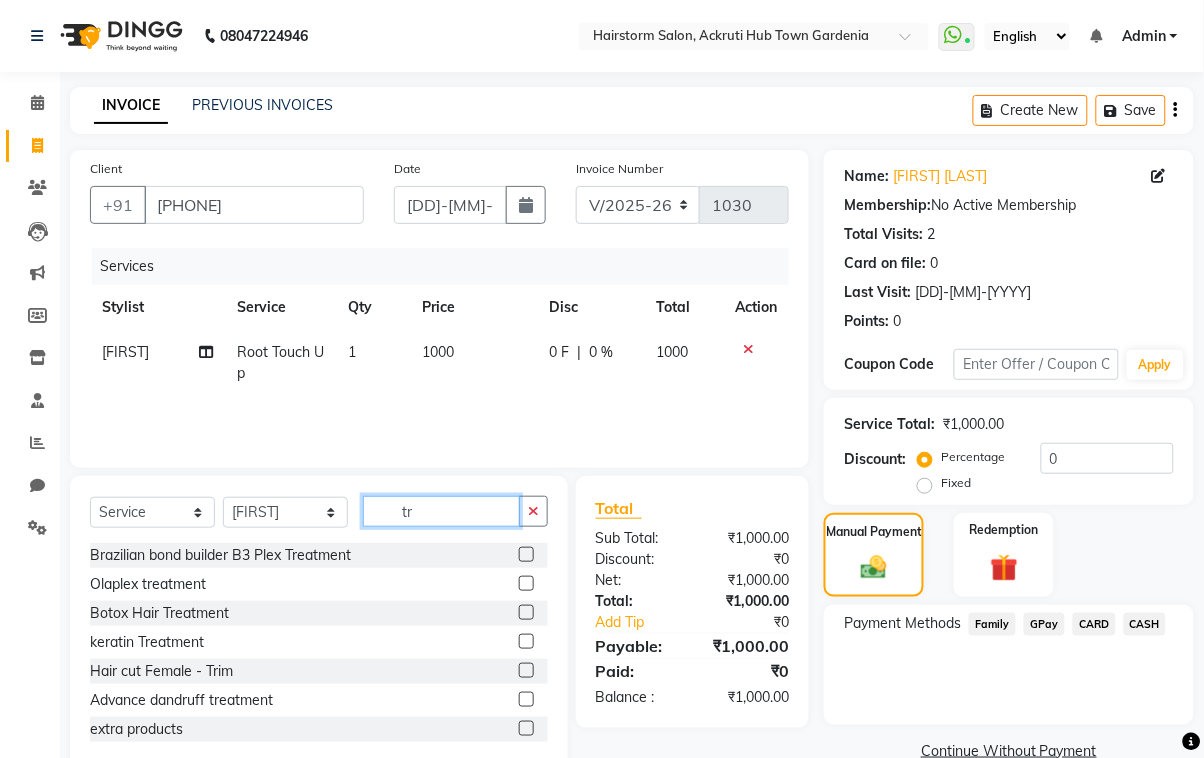 type on "t" 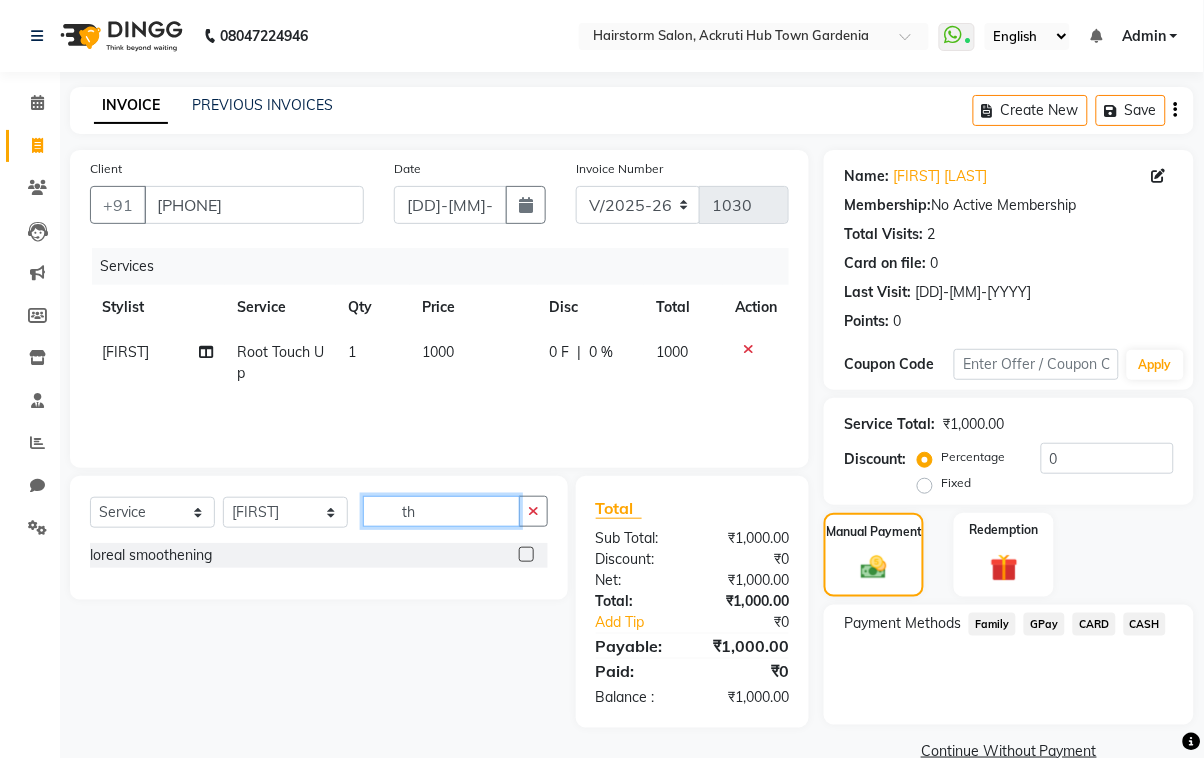 type on "t" 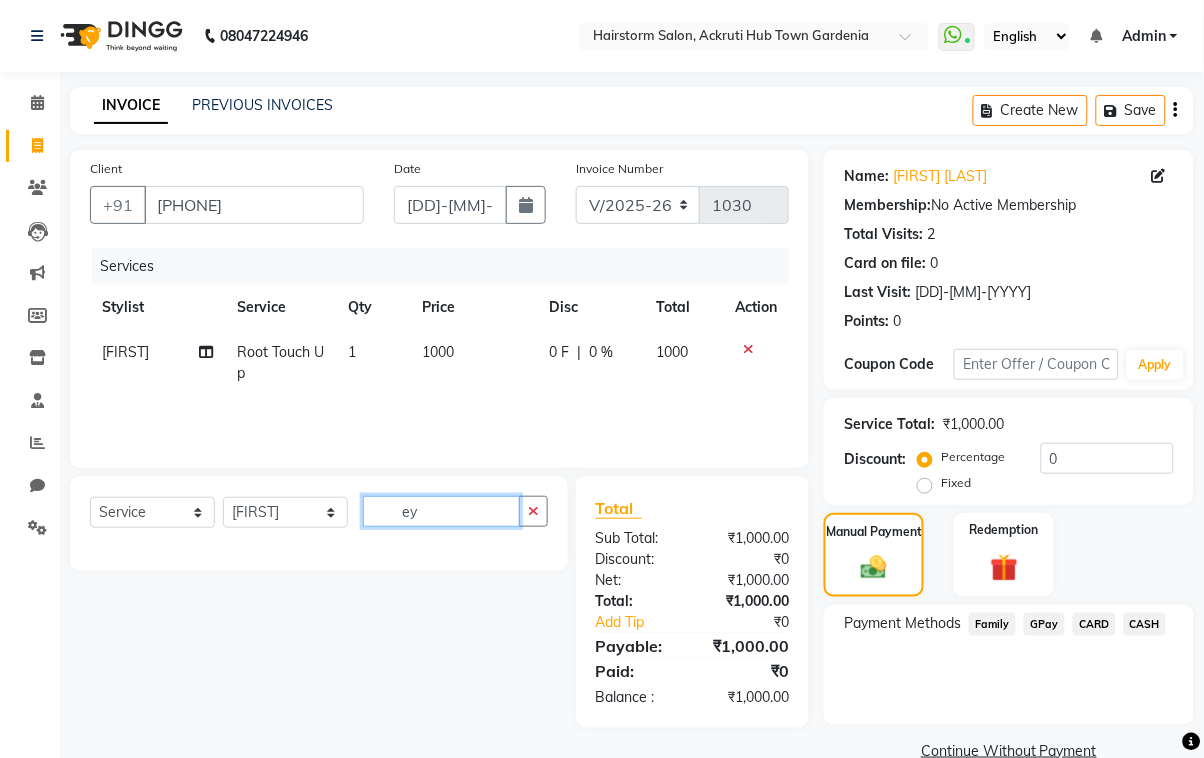 type on "e" 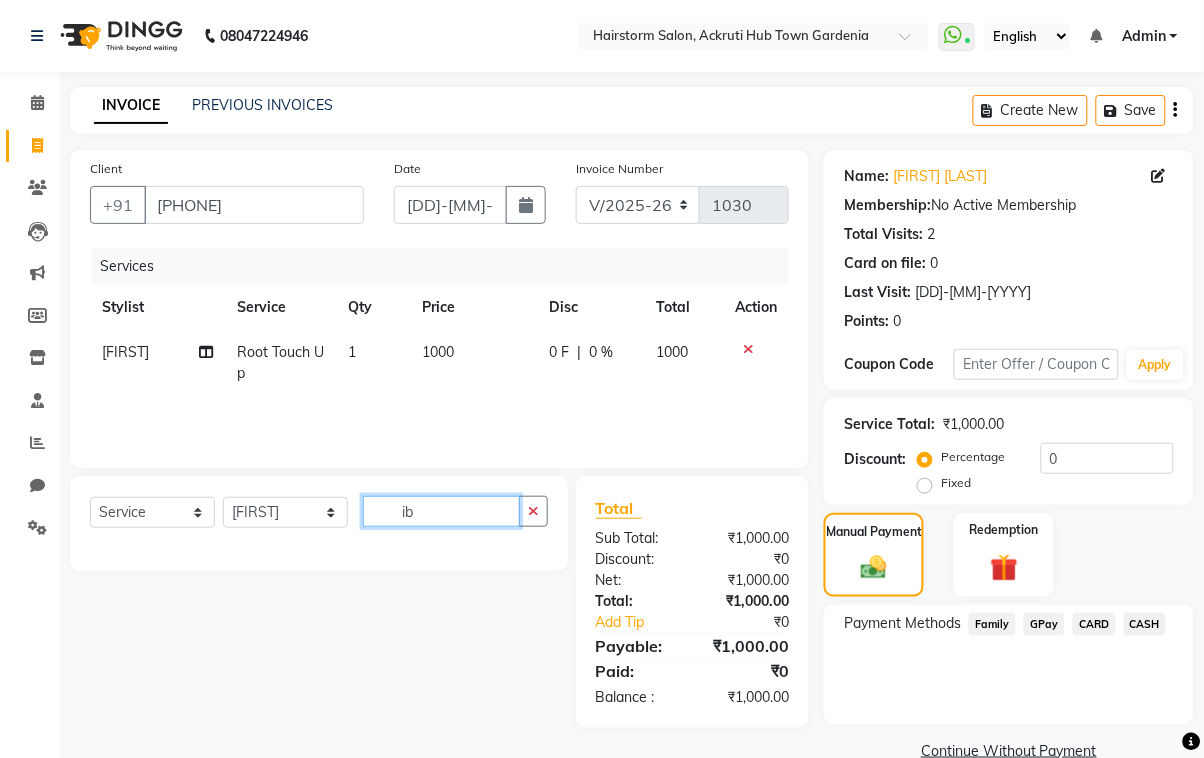 type on "i" 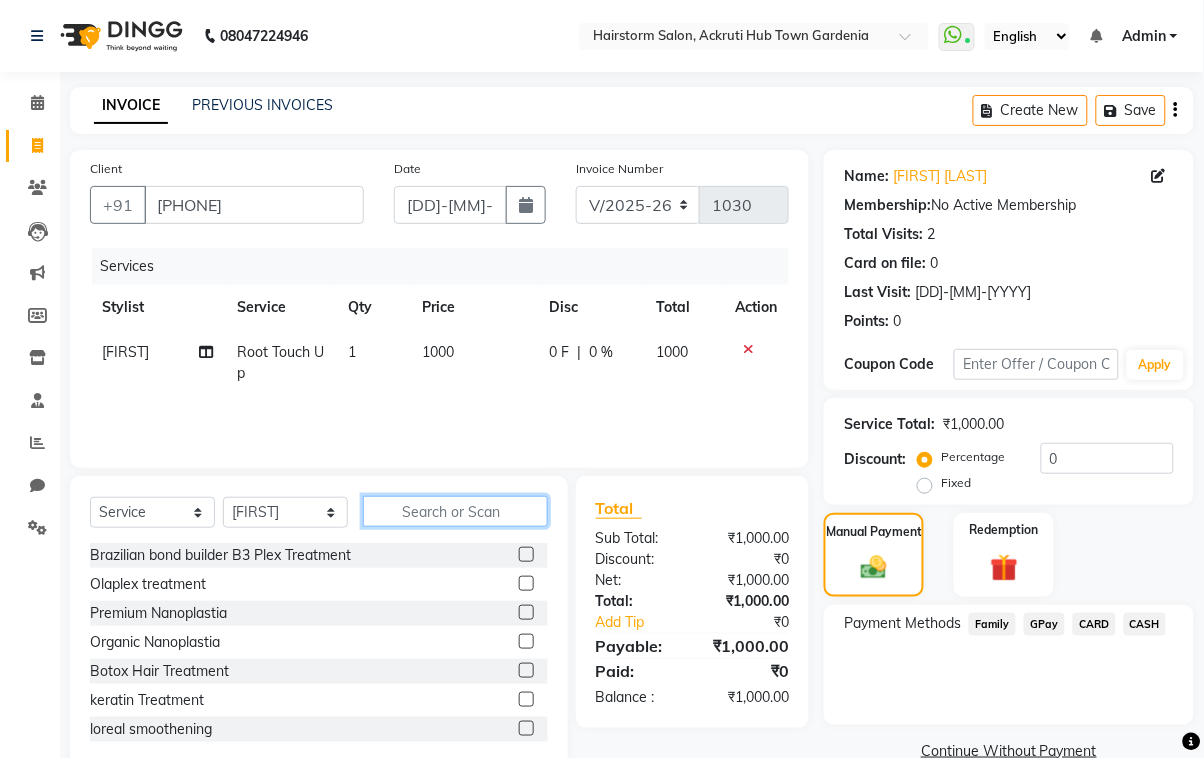 type 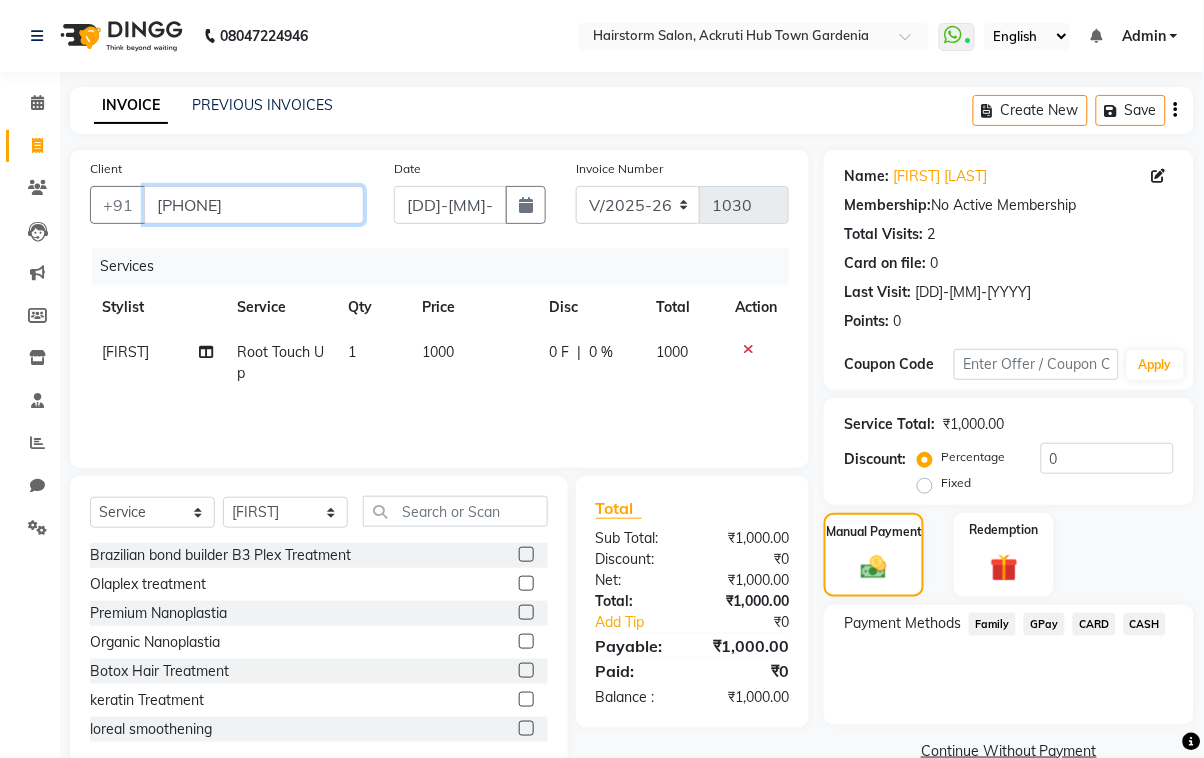 click on "[PHONE]" at bounding box center (254, 205) 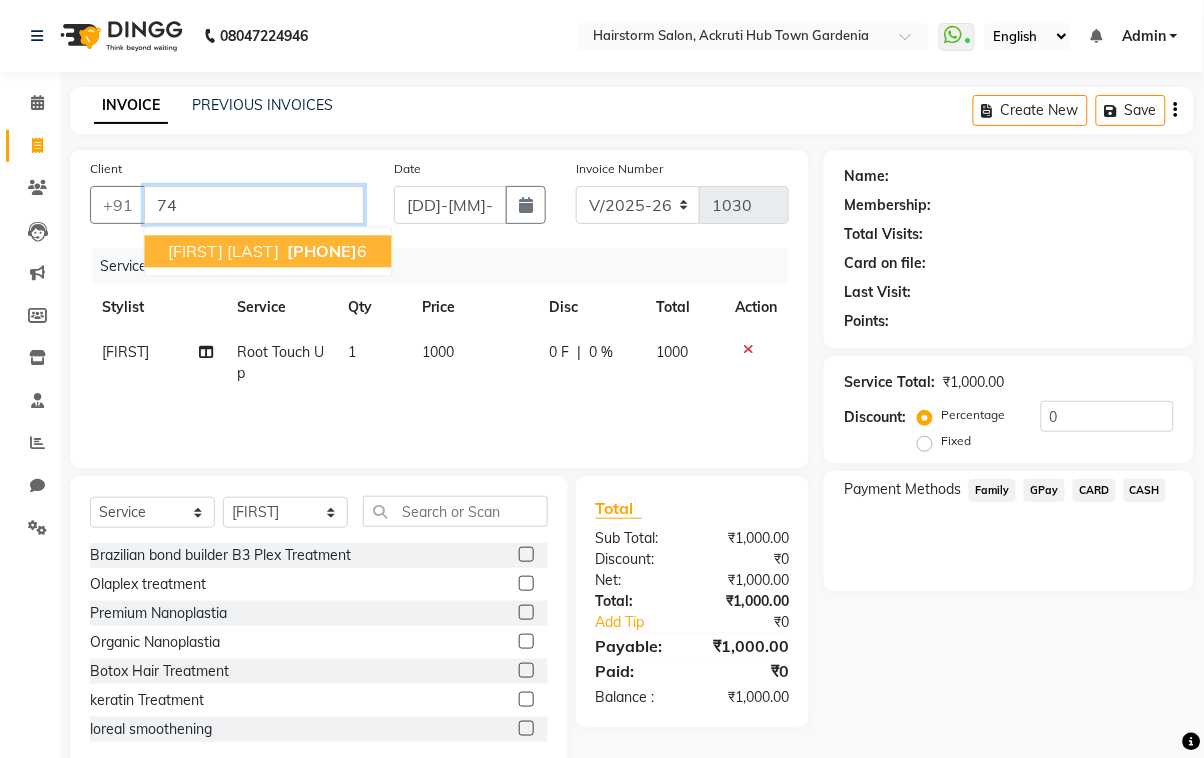 type on "7" 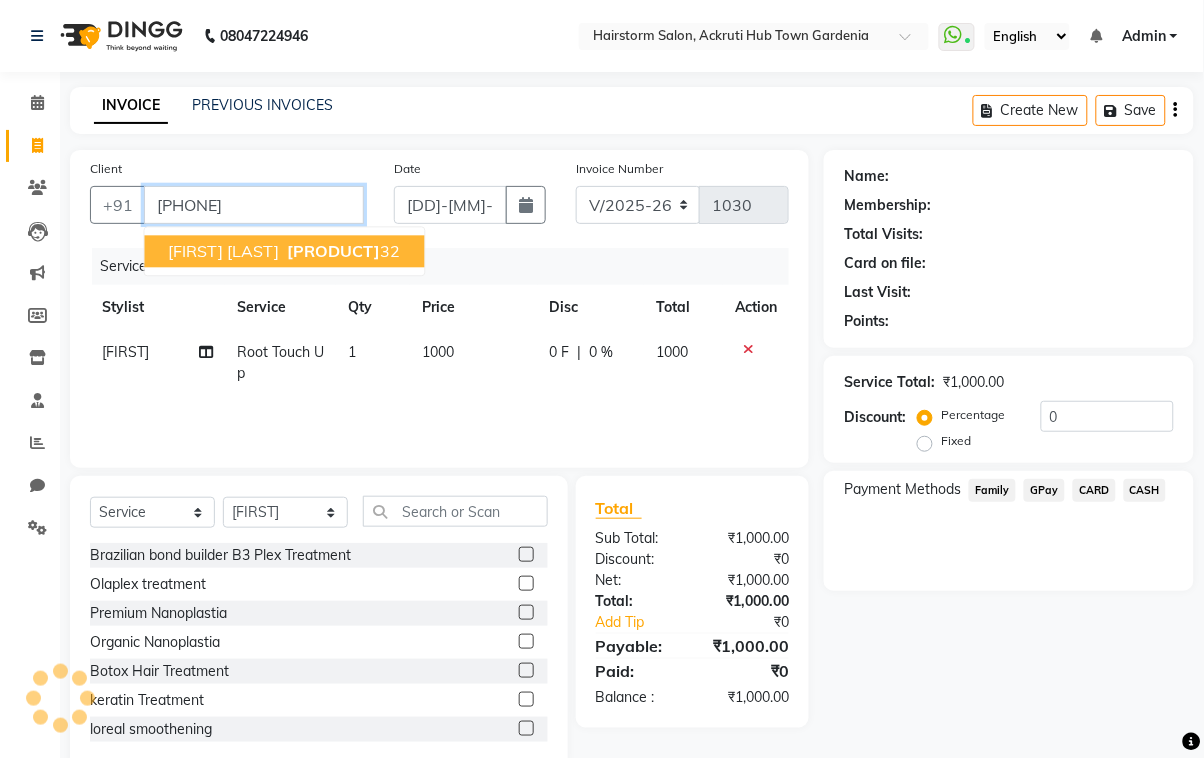 type on "[PHONE]" 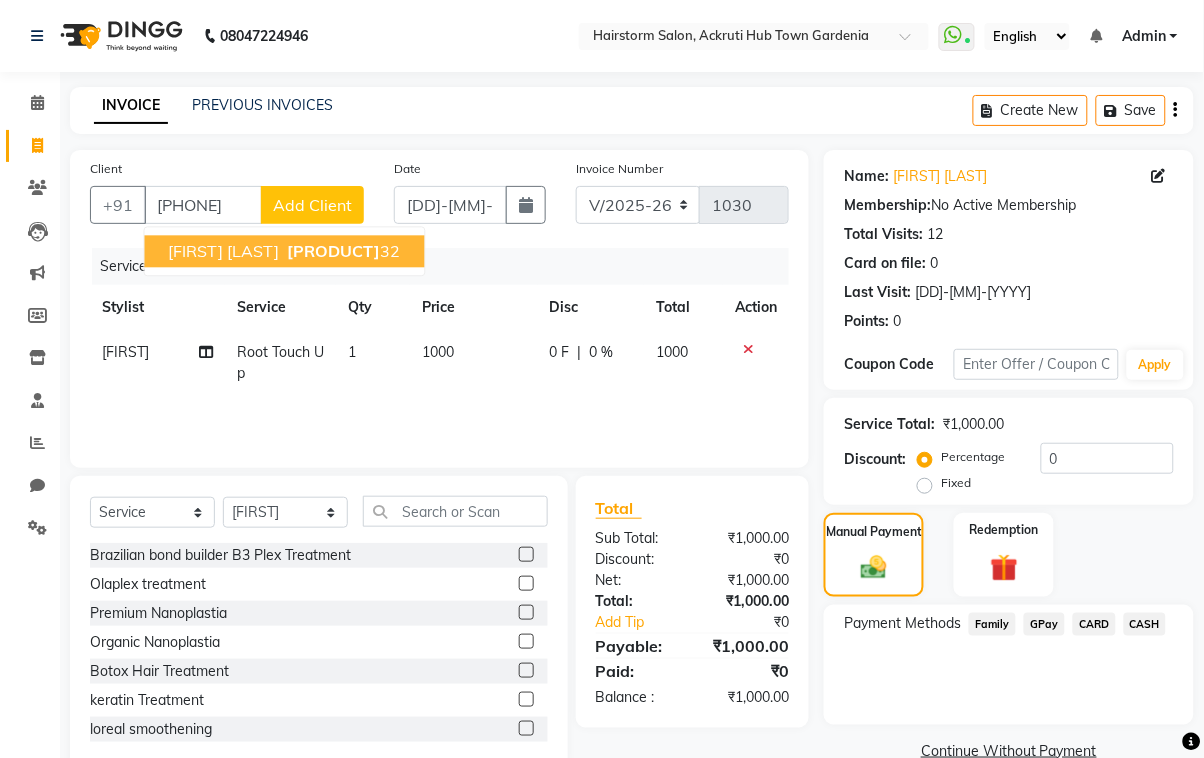 click on "[FIRST] [LAST]" at bounding box center [224, 251] 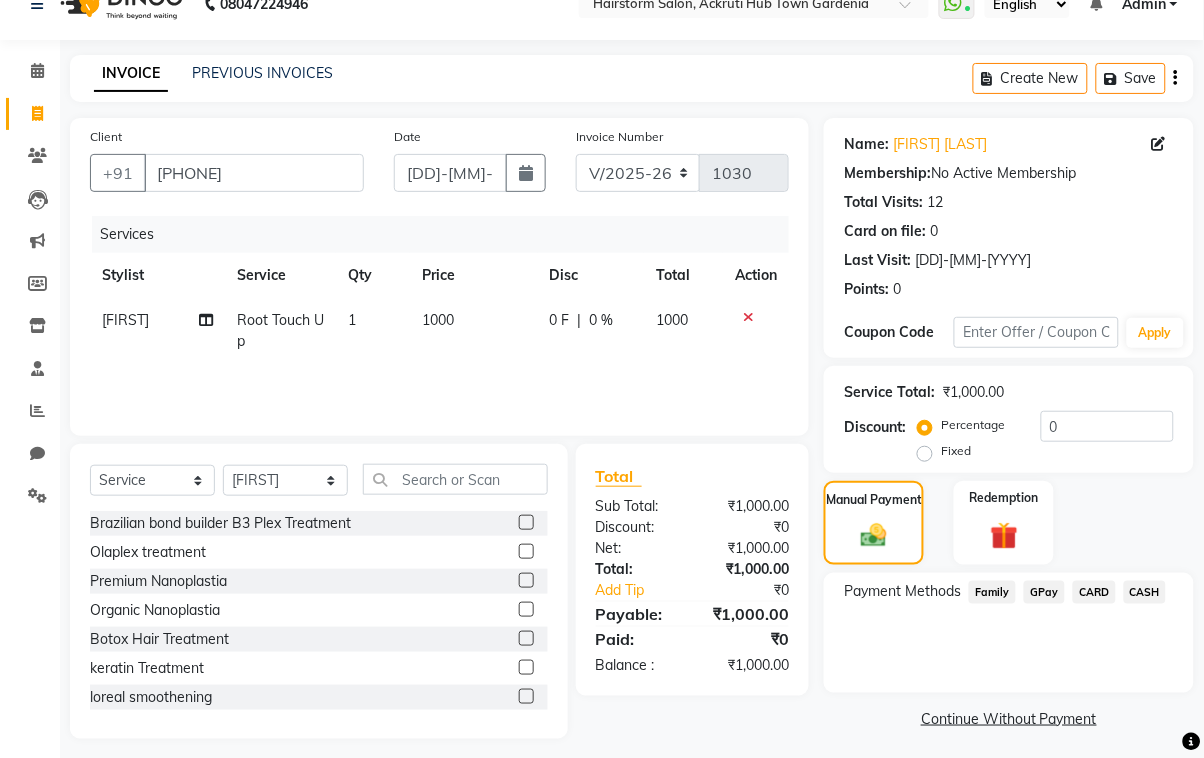 scroll, scrollTop: 42, scrollLeft: 0, axis: vertical 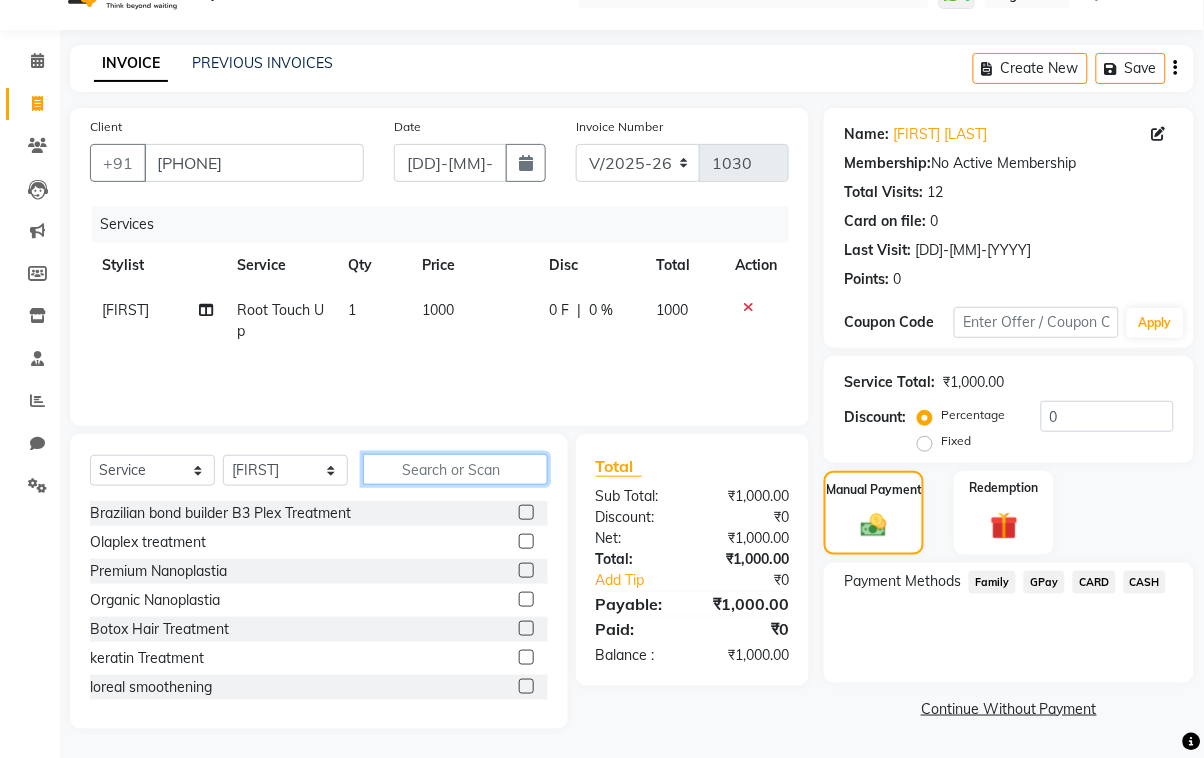 click 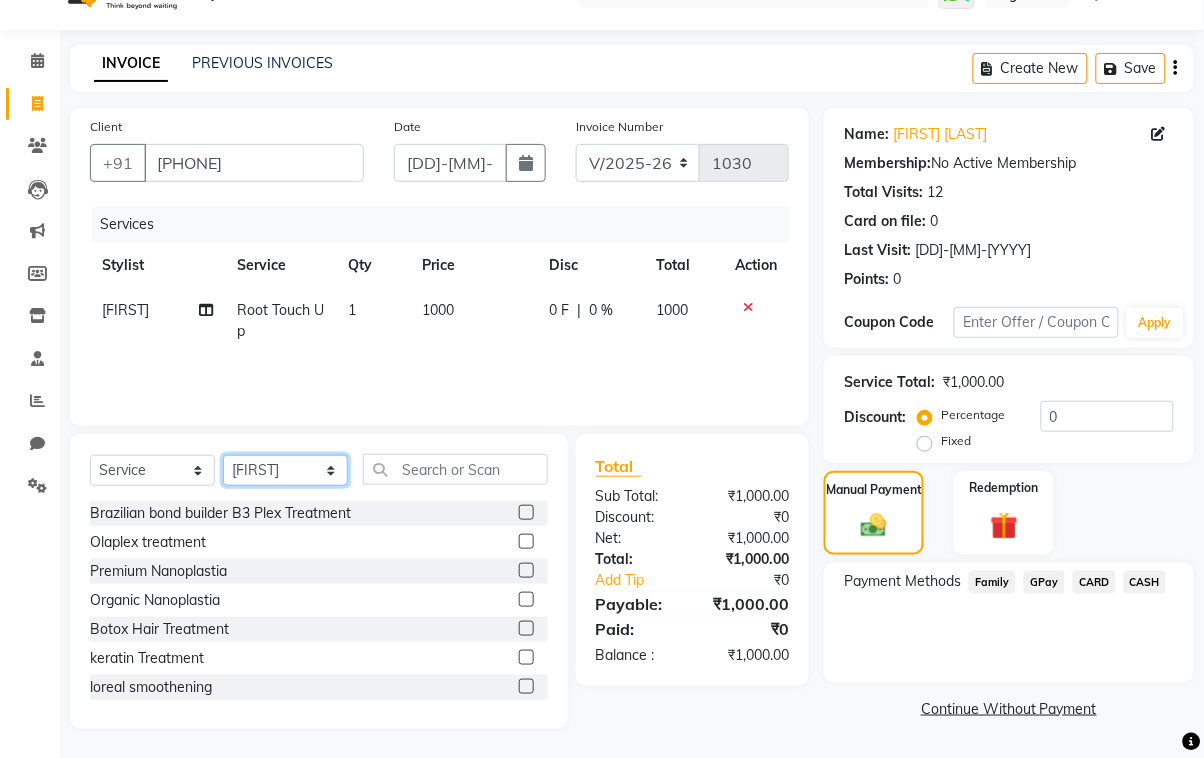 click on "Select Stylist [FIRST] [LAST] [FIRST] [FIRST] [FIRST] [FIRST] [FIRST] [FIRST] [FIRST] [FIRST]" 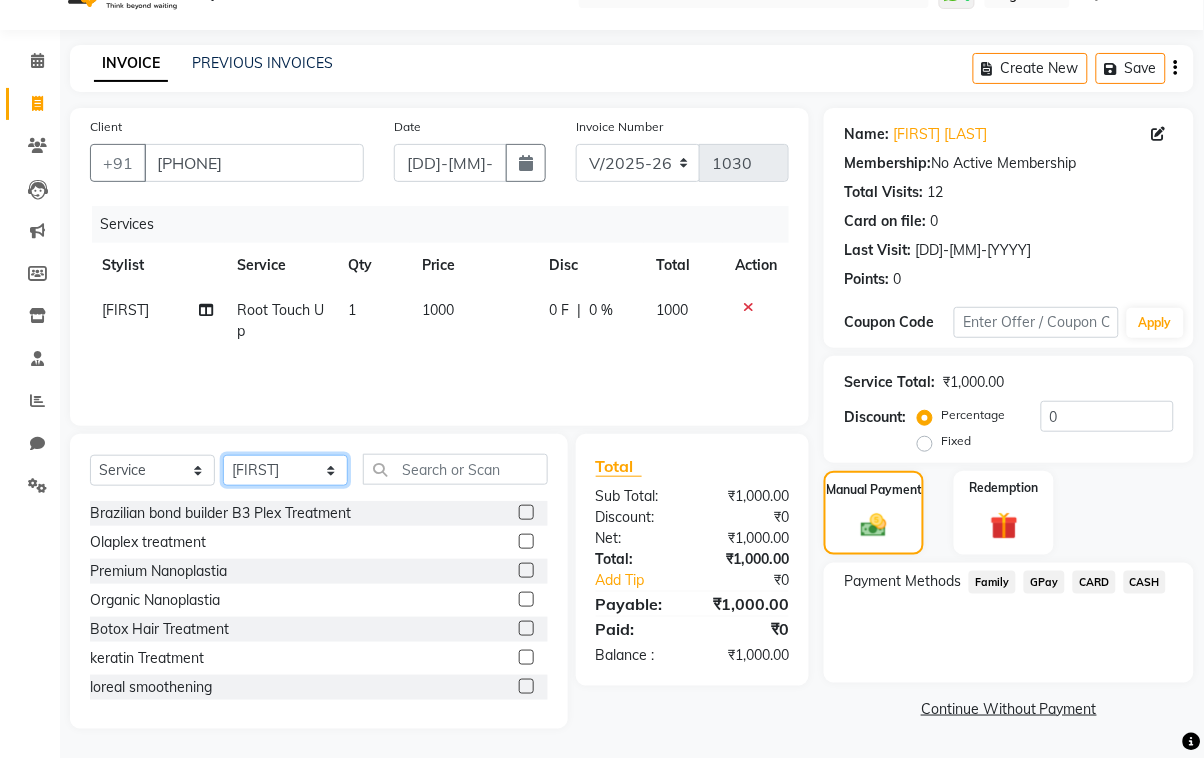select on "59936" 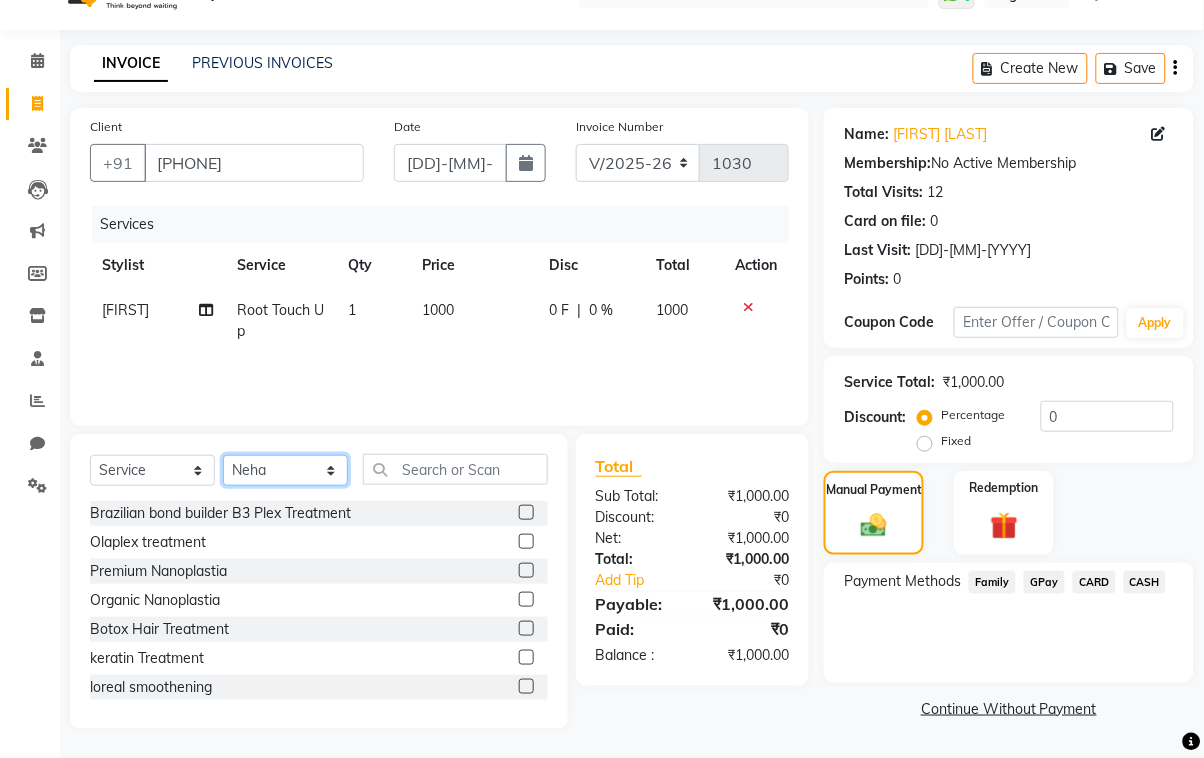 click on "Select Stylist [FIRST] [LAST] [FIRST] [FIRST] [FIRST] [FIRST] [FIRST] [FIRST] [FIRST] [FIRST]" 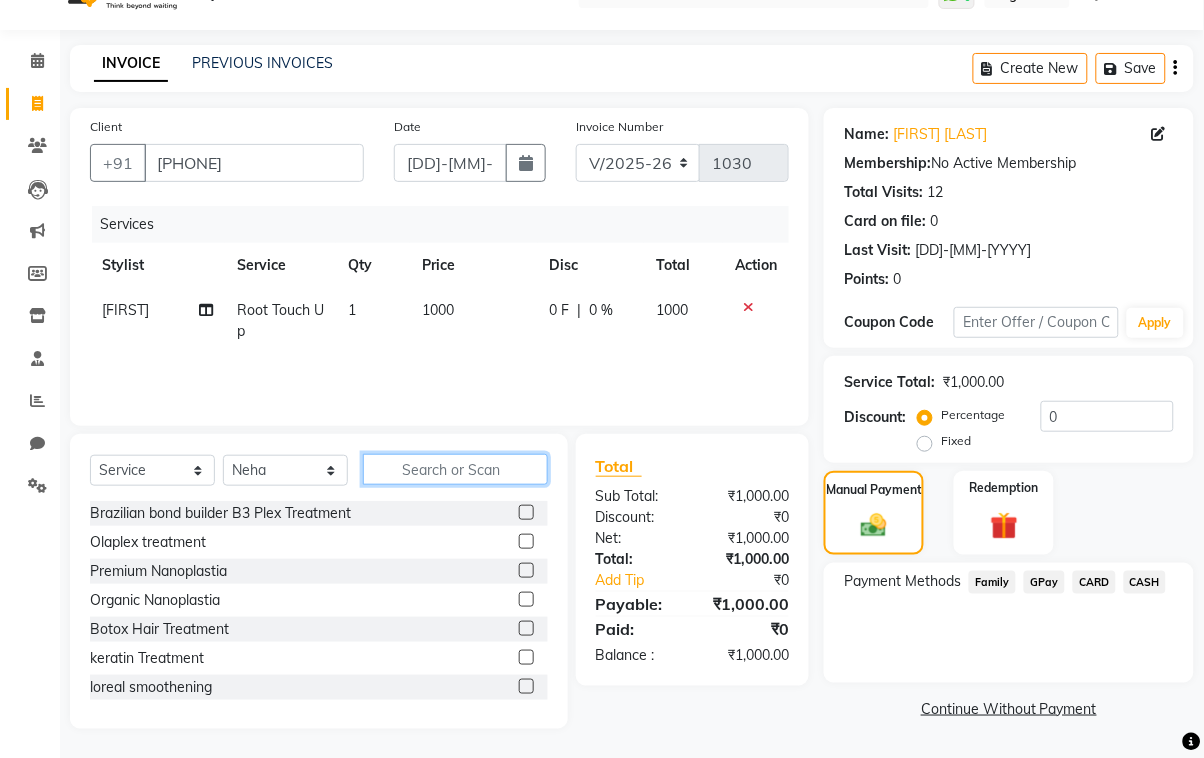click 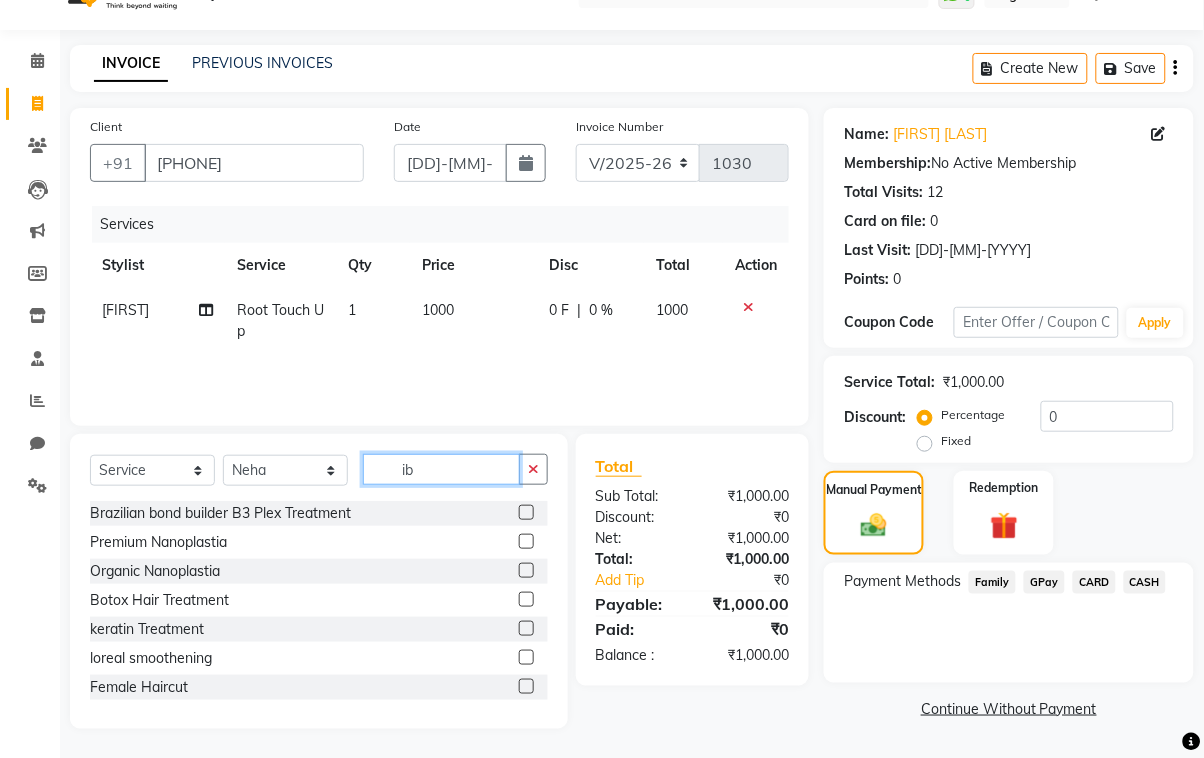 scroll, scrollTop: 38, scrollLeft: 0, axis: vertical 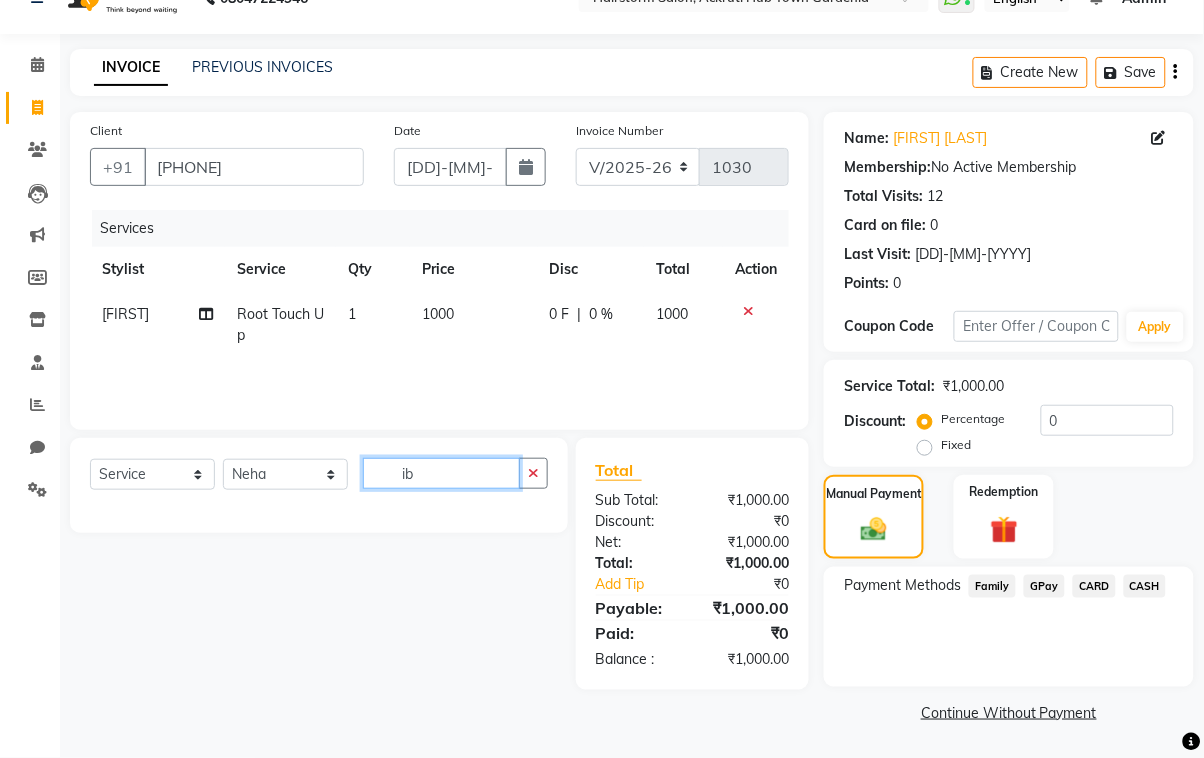 type on "i" 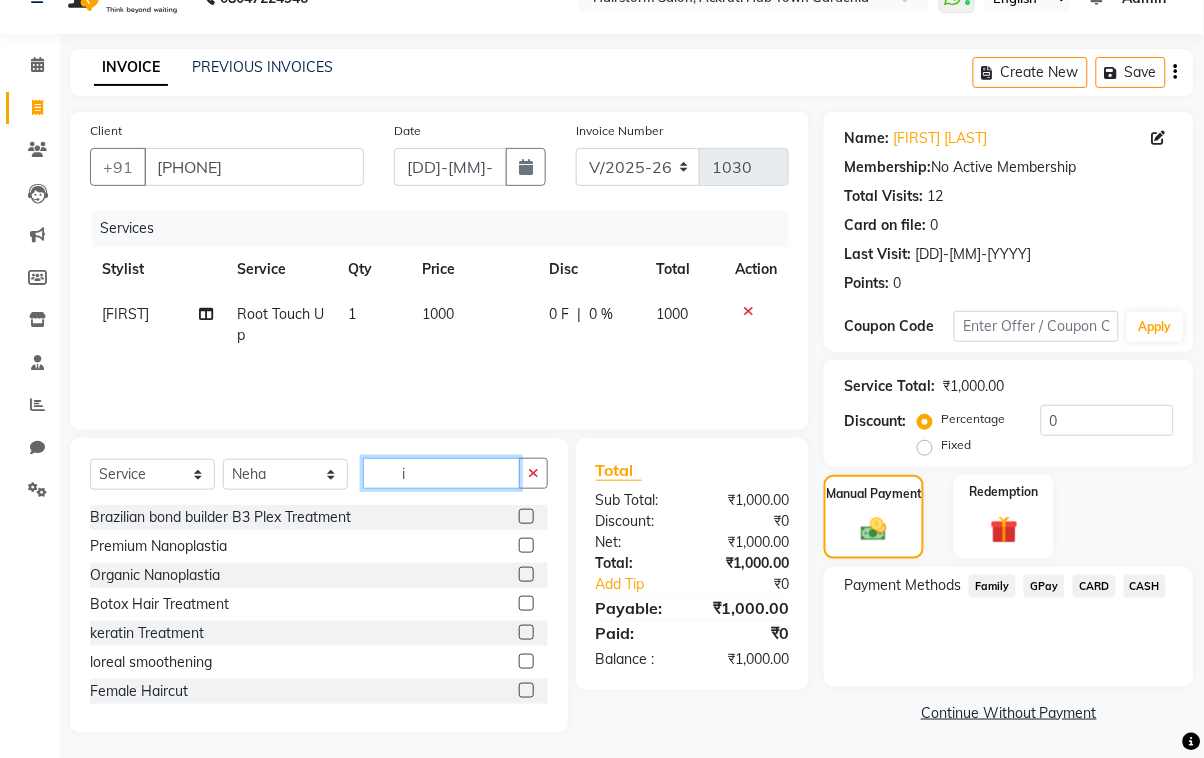 scroll, scrollTop: 42, scrollLeft: 0, axis: vertical 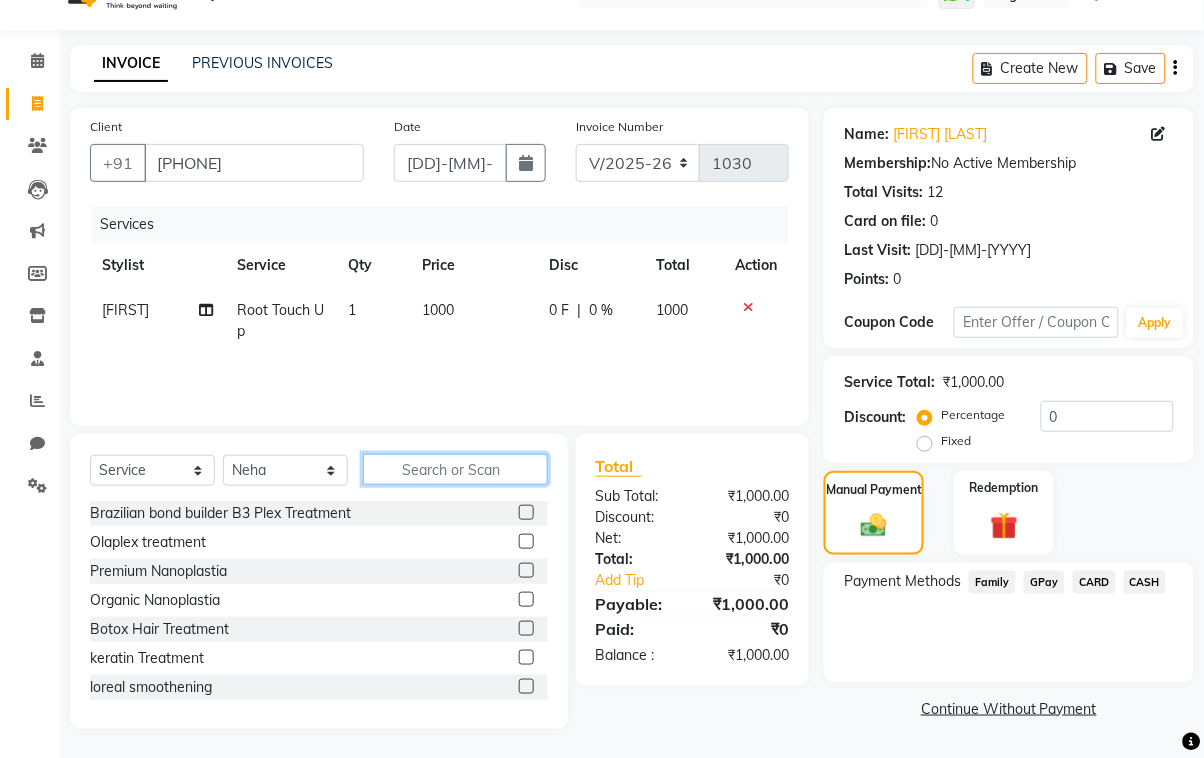 type on "t" 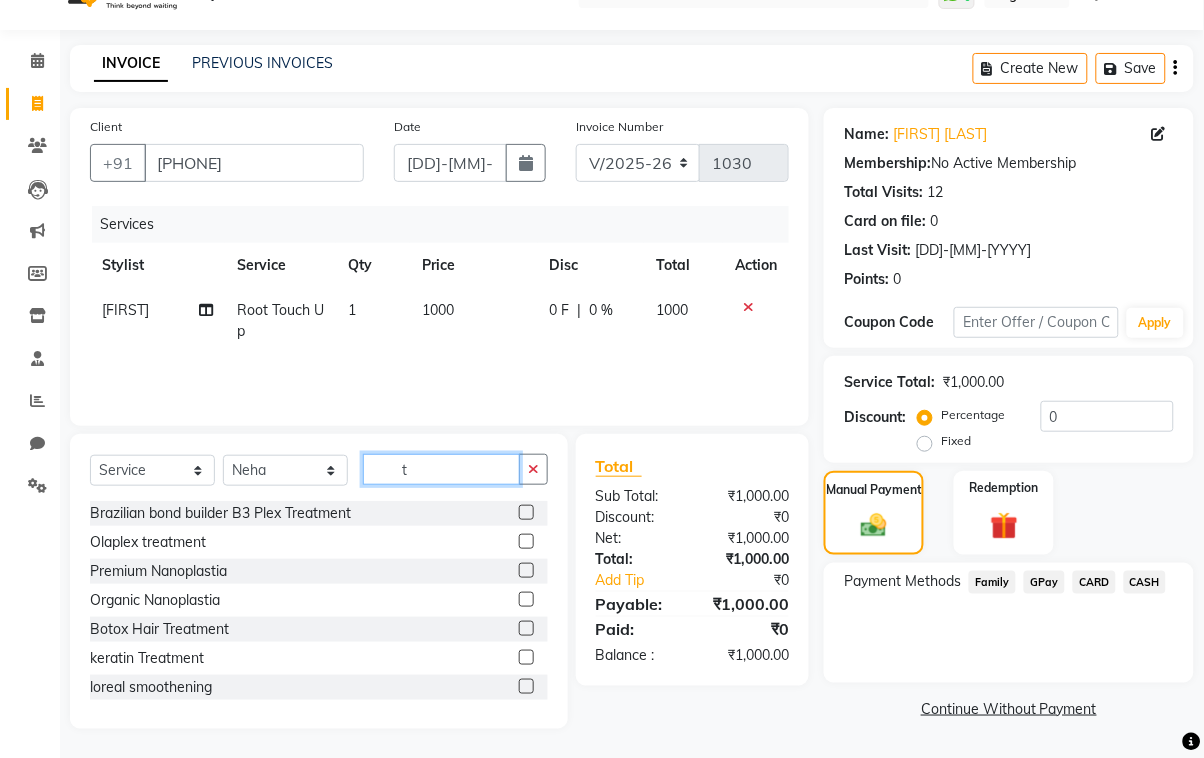 click on "t" 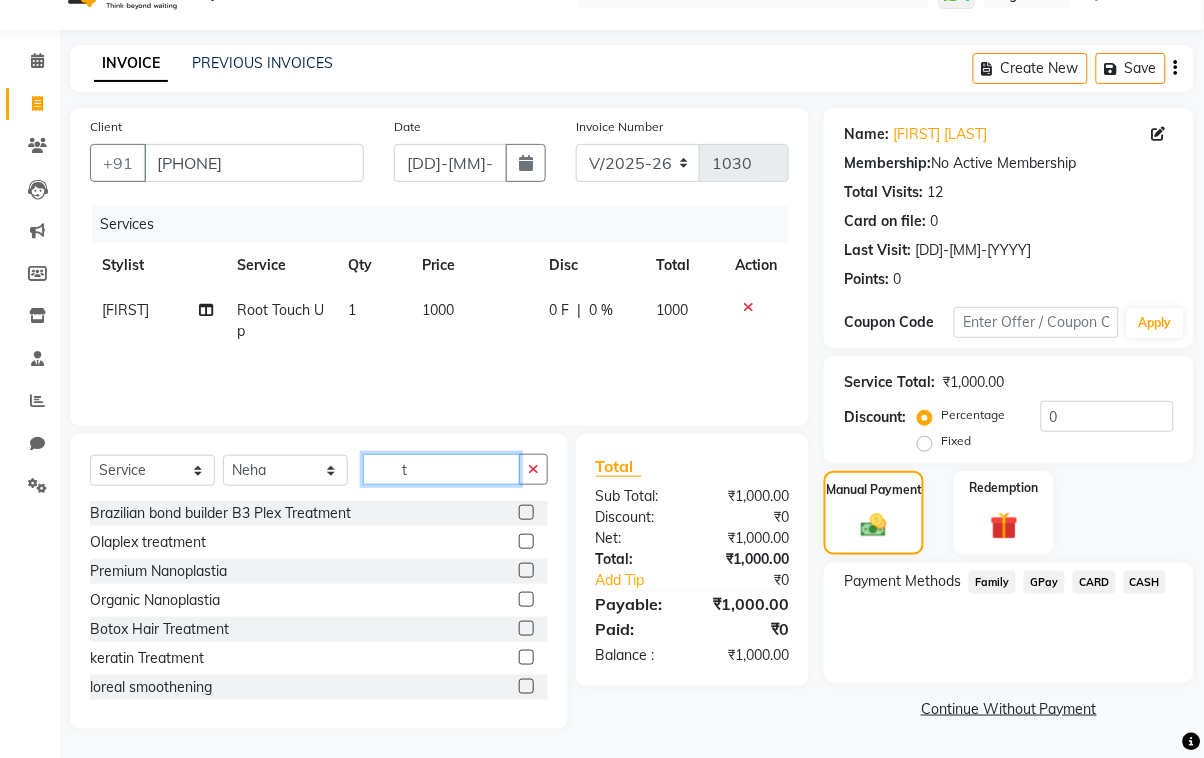 type 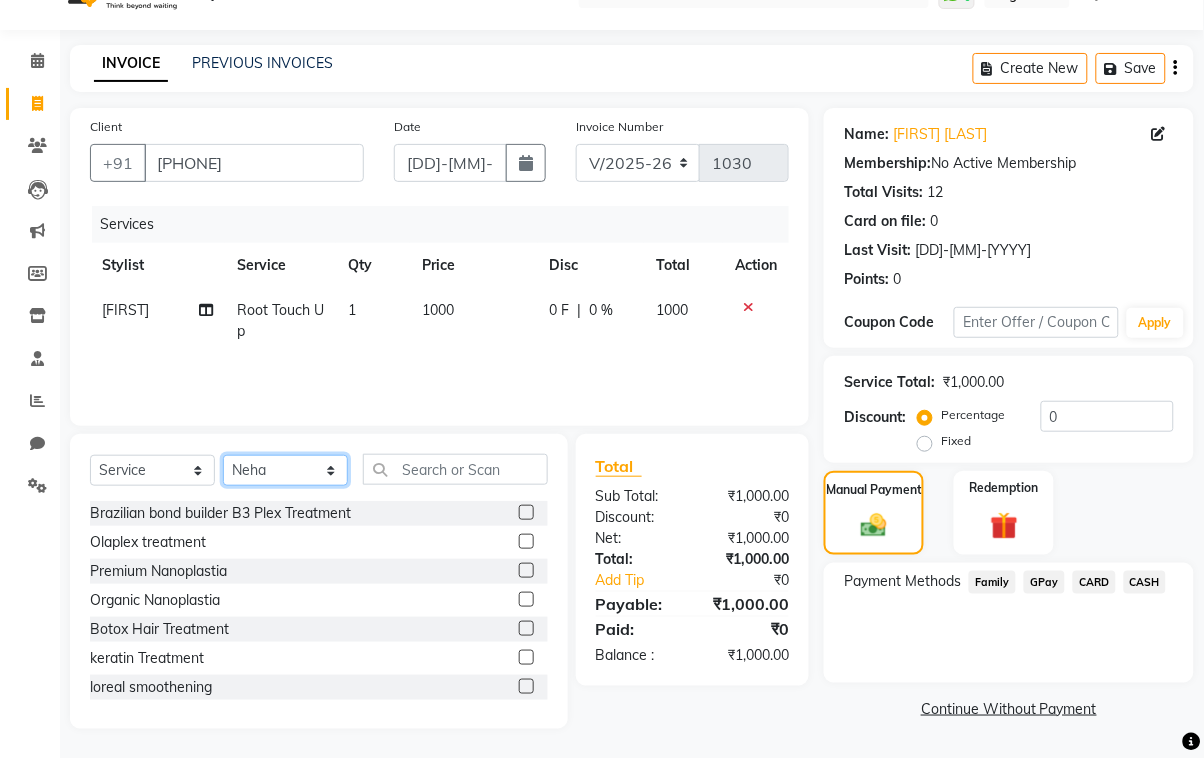 click on "Select Stylist [FIRST] [LAST] [FIRST] [FIRST] [FIRST] [FIRST] [FIRST] [FIRST] [FIRST] [FIRST]" 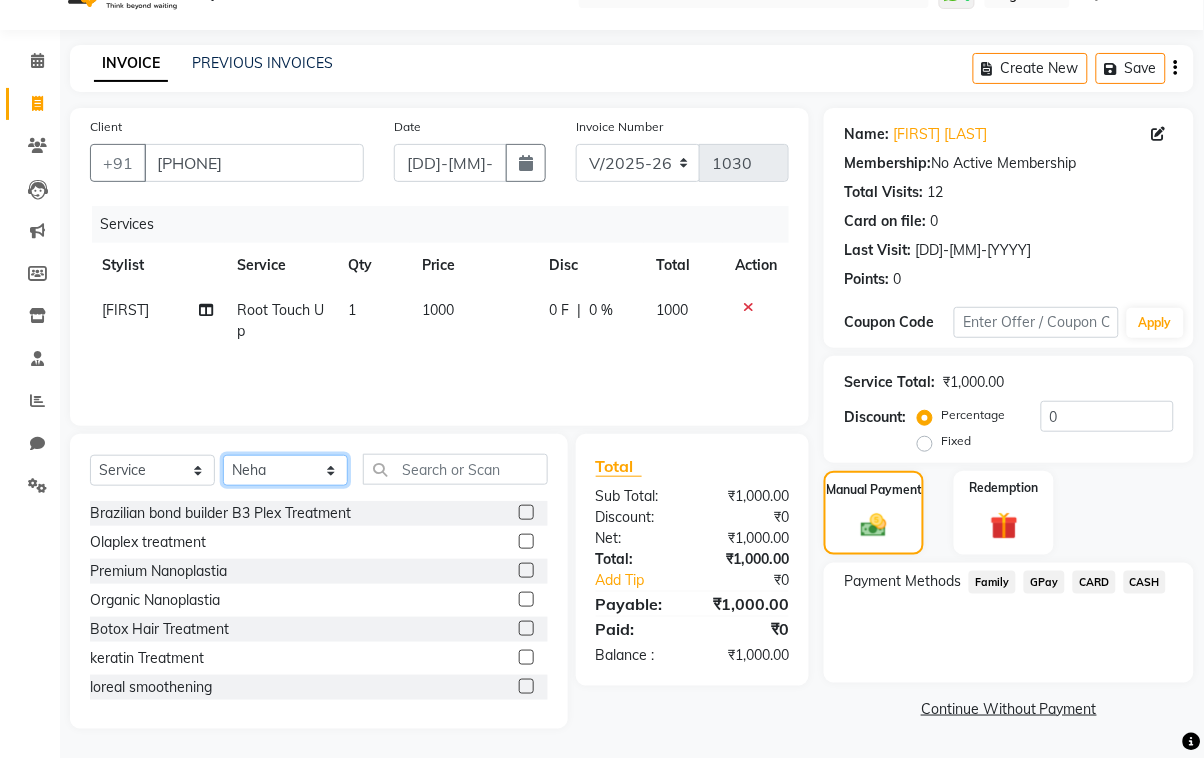 select on "71353" 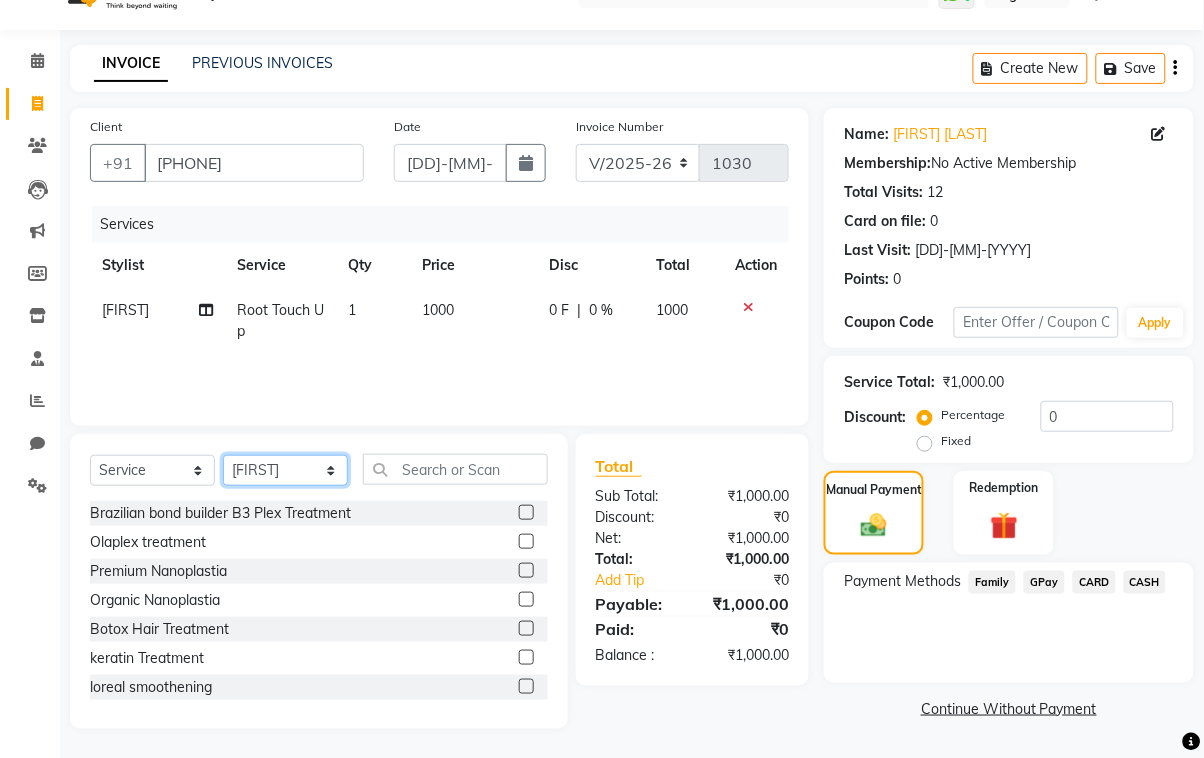 click on "Select Stylist [FIRST] [LAST] [FIRST] [FIRST] [FIRST] [FIRST] [FIRST] [FIRST] [FIRST] [FIRST]" 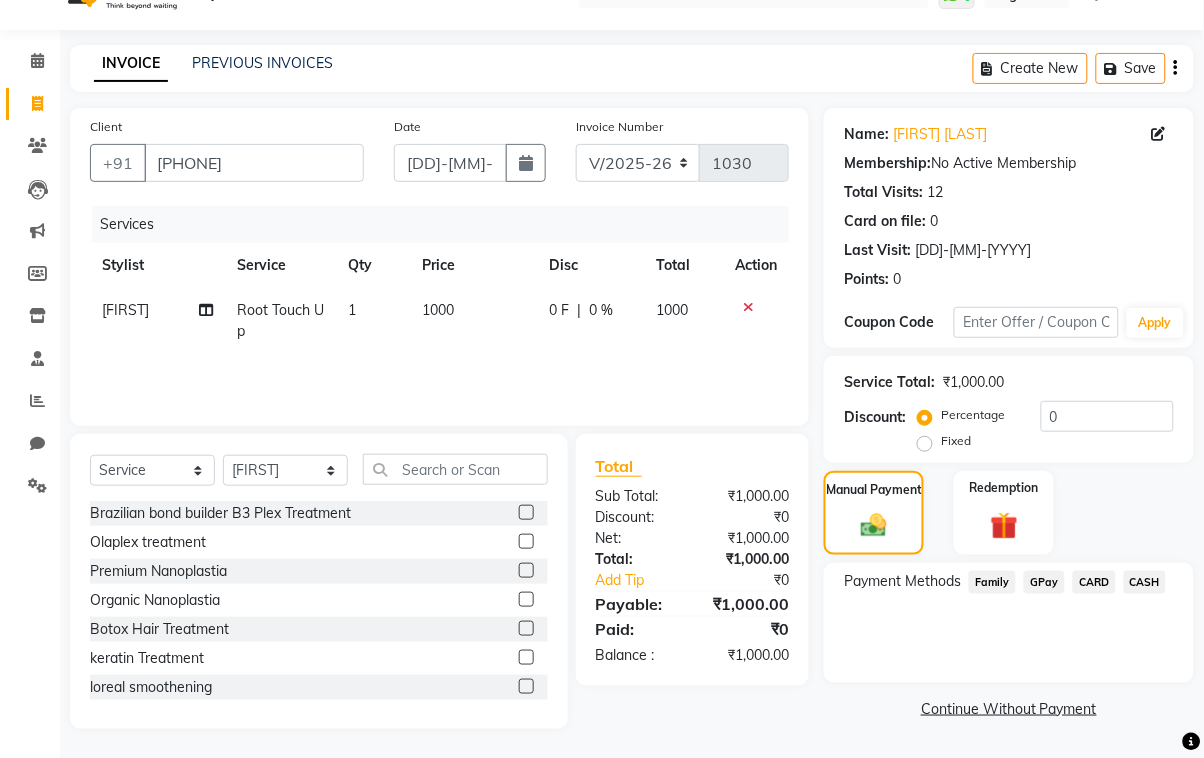 click on "CARD" 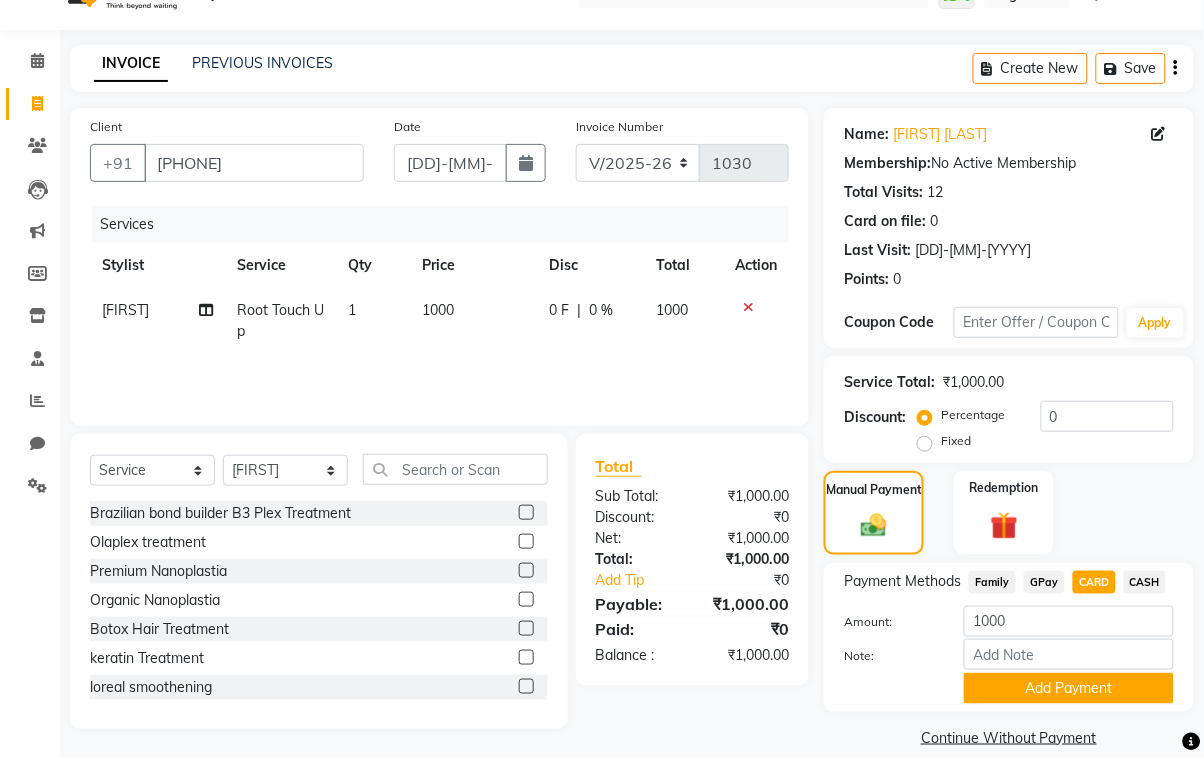 scroll, scrollTop: 69, scrollLeft: 0, axis: vertical 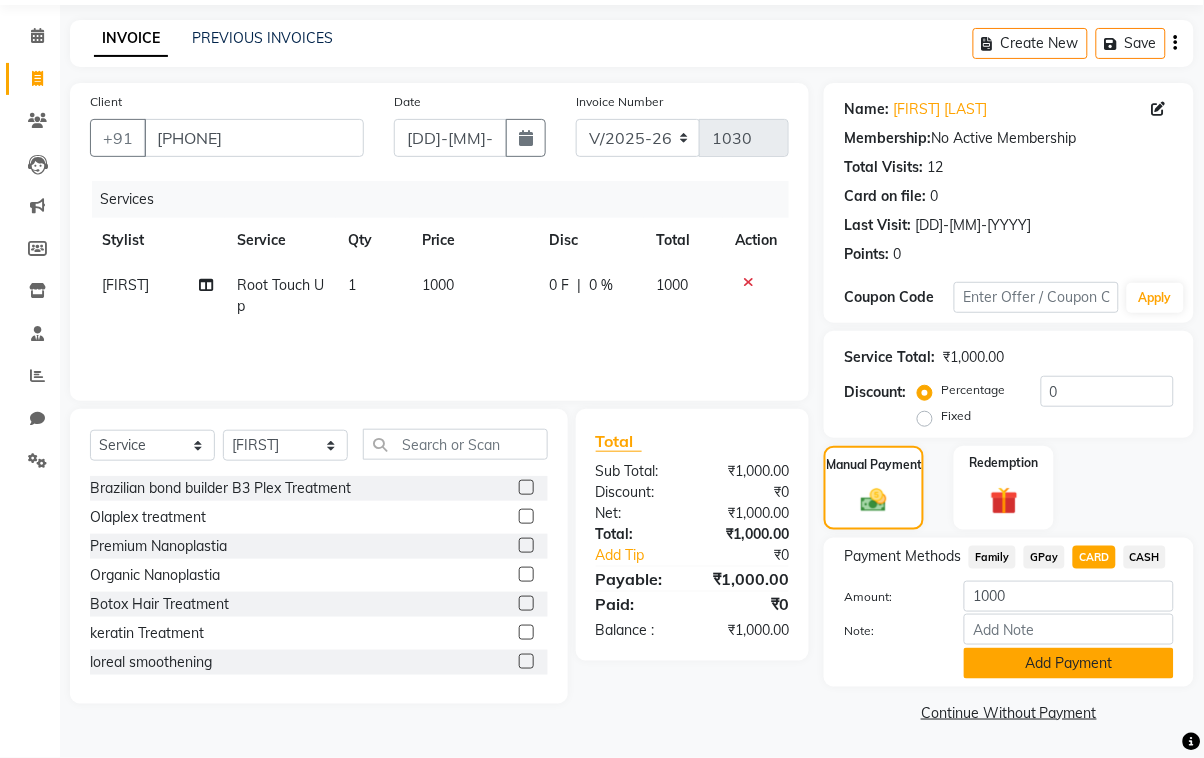 click on "Add Payment" 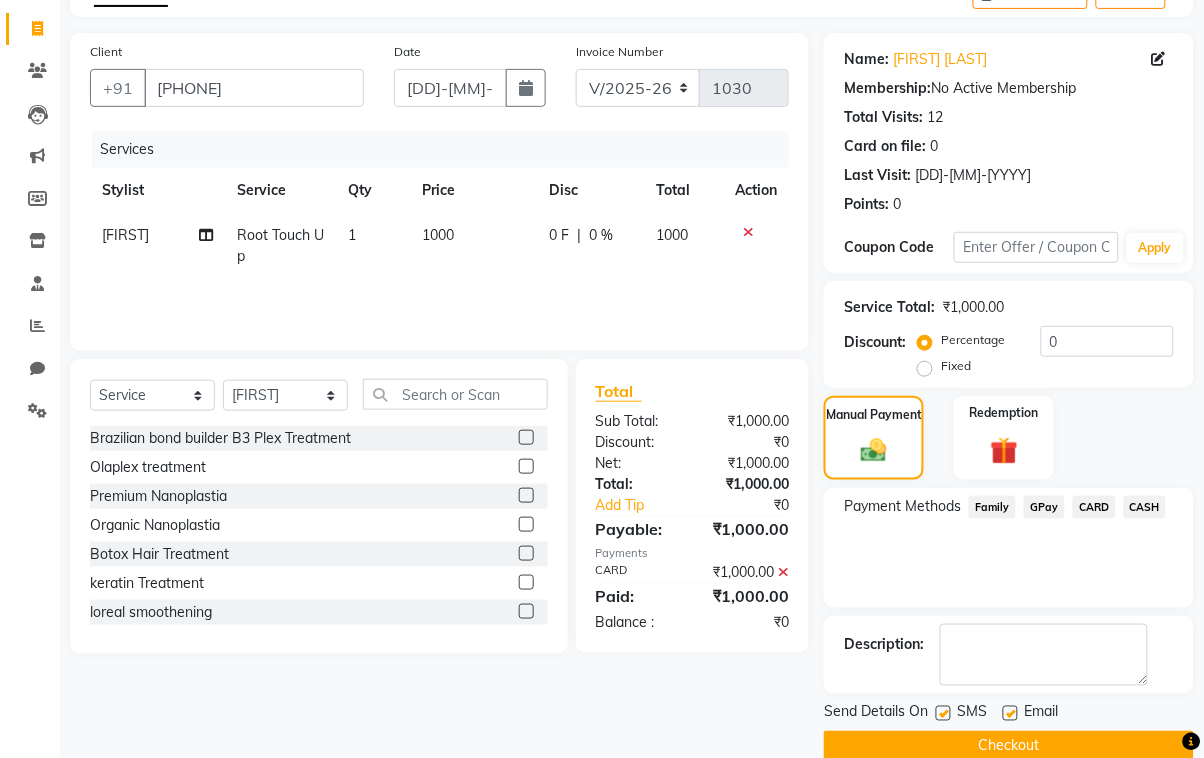 scroll, scrollTop: 152, scrollLeft: 0, axis: vertical 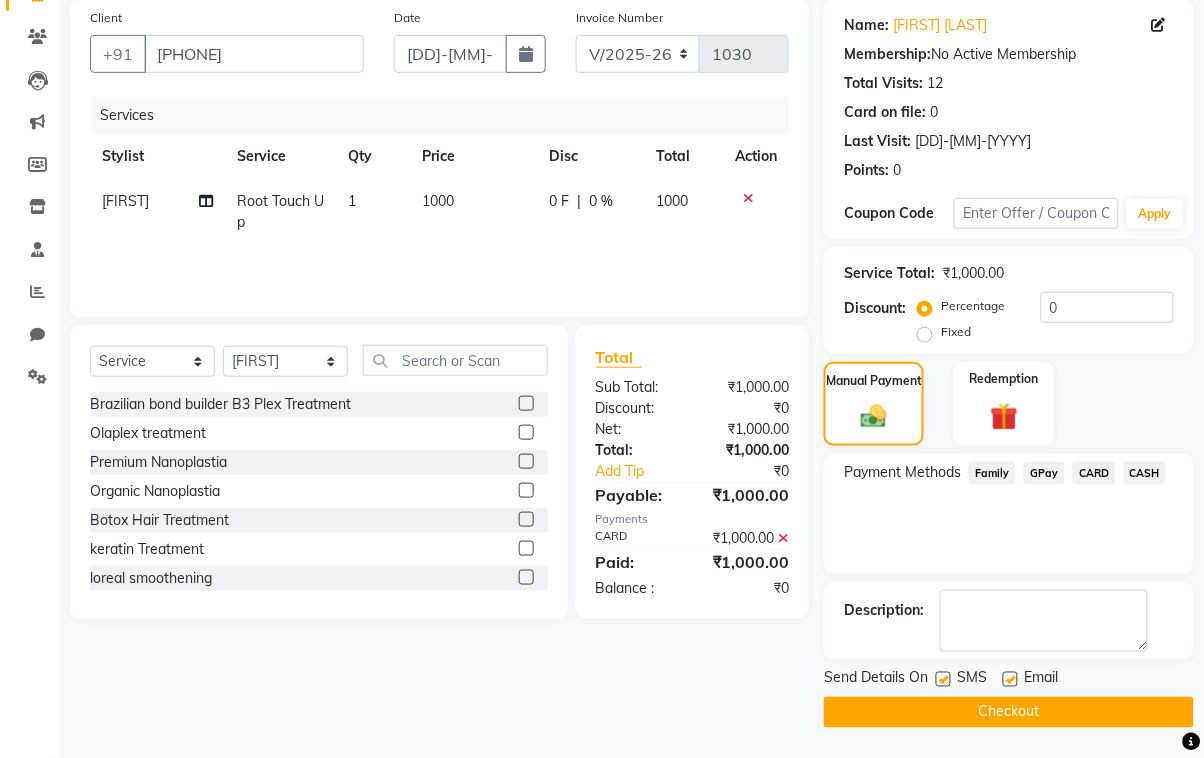 click on "Checkout" 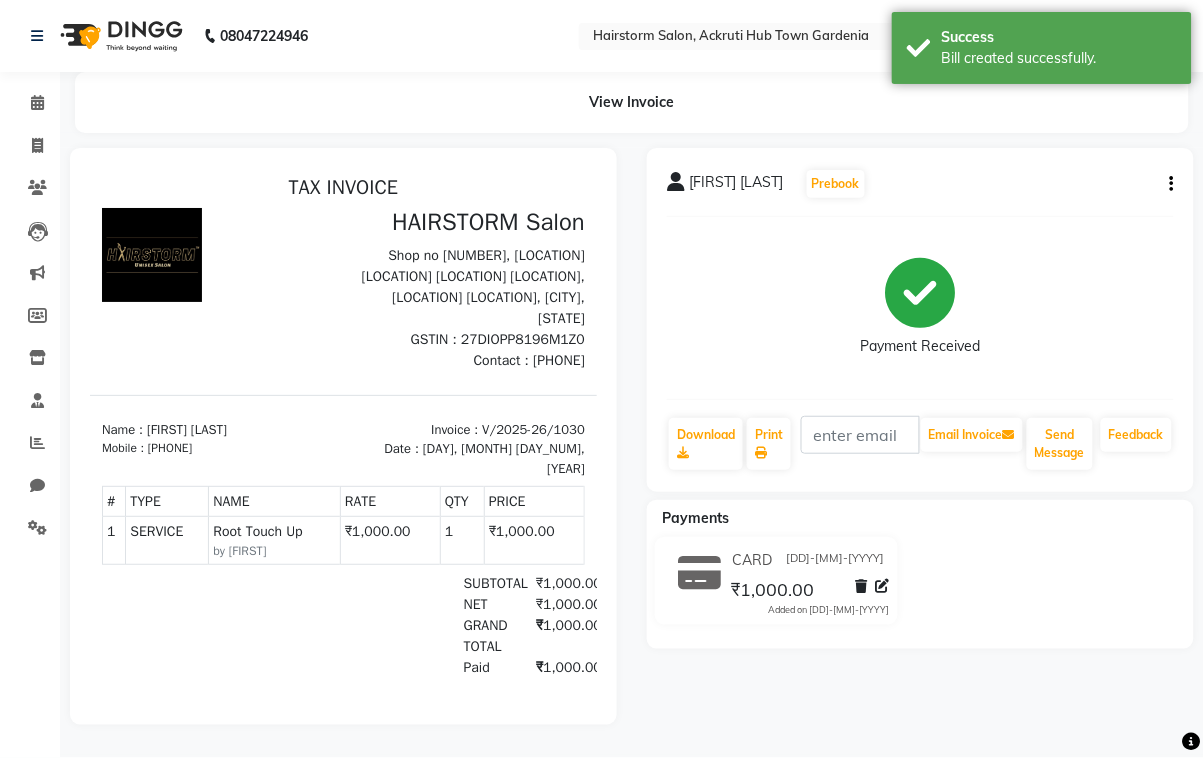 scroll, scrollTop: 0, scrollLeft: 0, axis: both 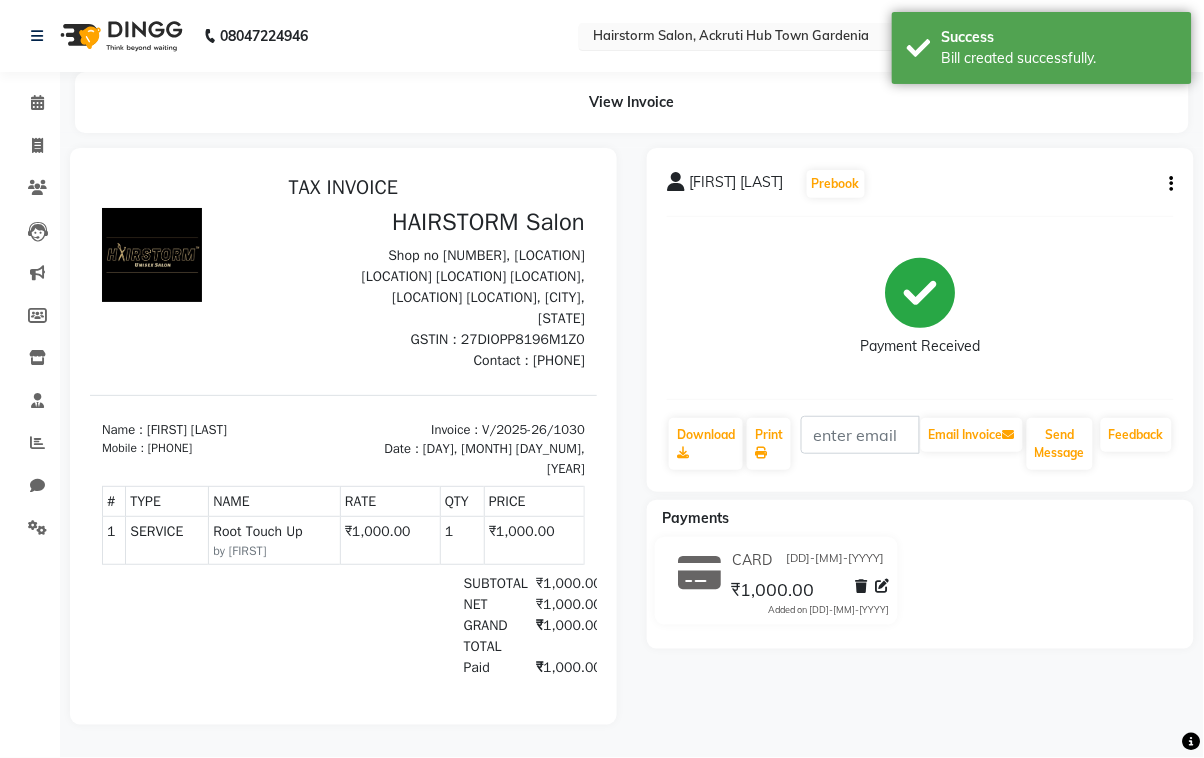 click at bounding box center [734, 38] 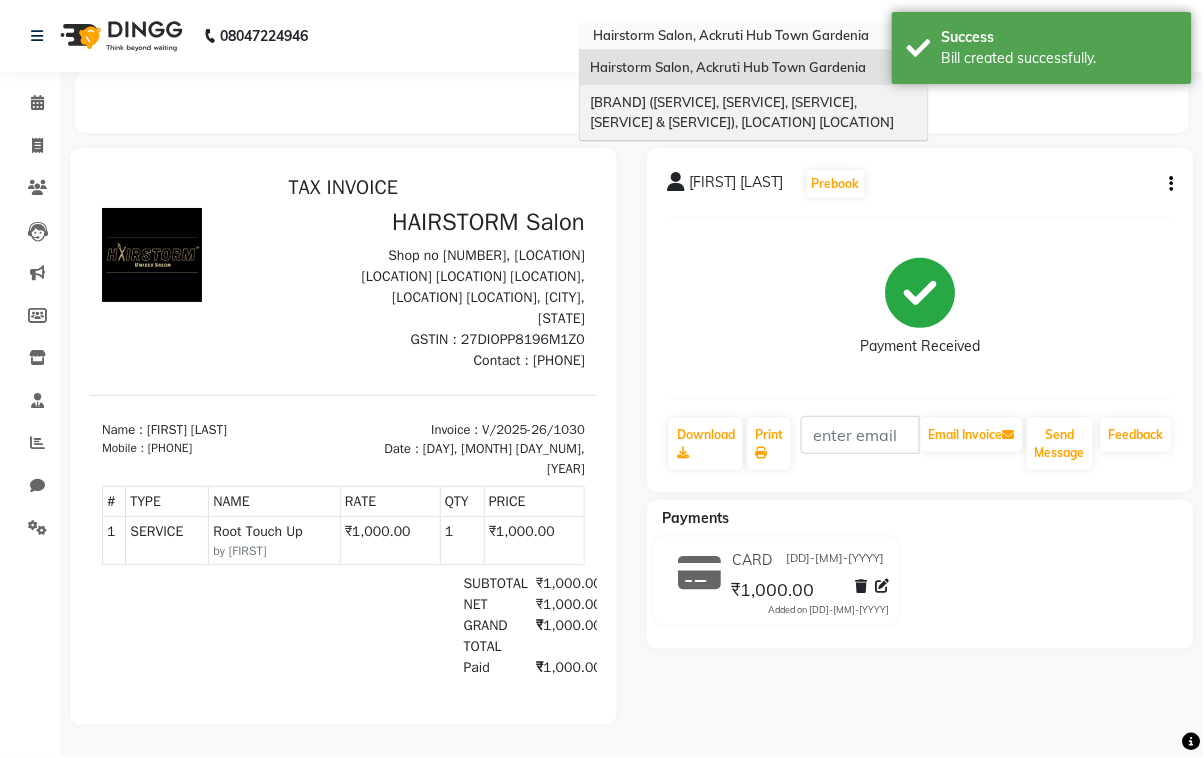 click on "[BRAND] ([SERVICE], [SERVICE], [SERVICE], [SERVICE] & [SERVICE]), [LOCATION] [LOCATION]" at bounding box center (742, 112) 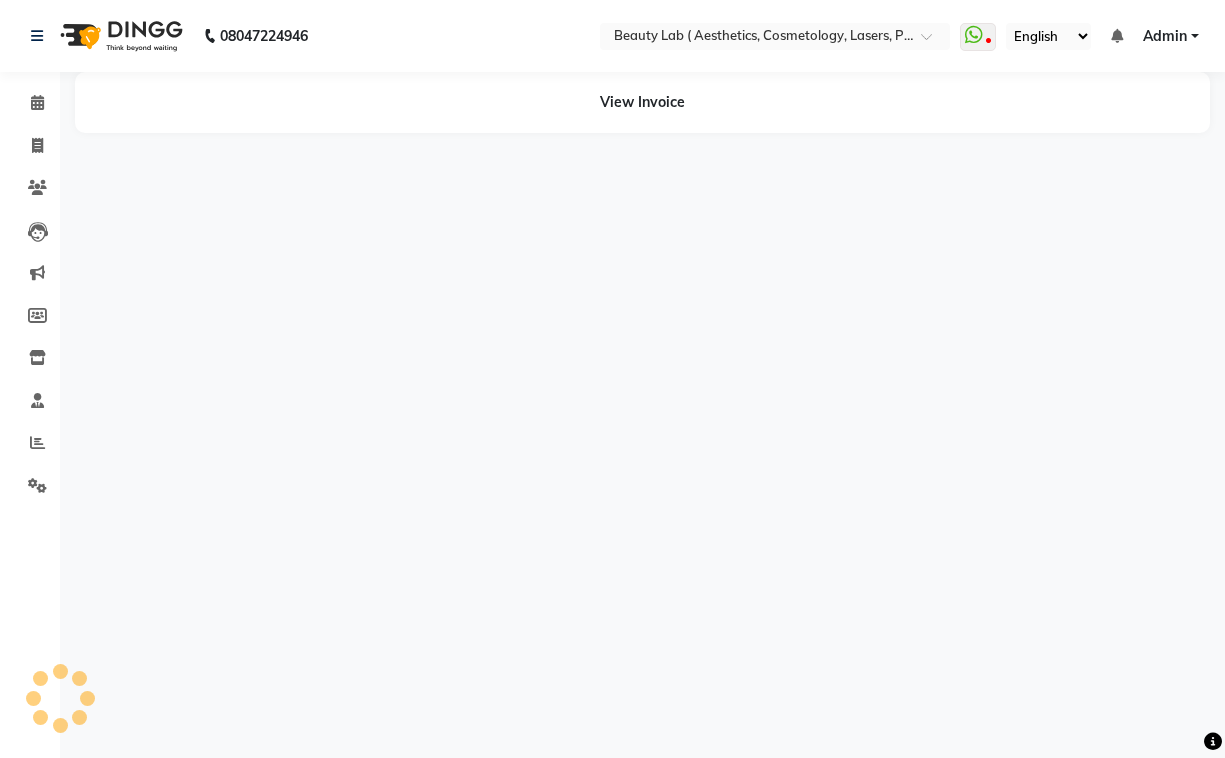 scroll, scrollTop: 0, scrollLeft: 0, axis: both 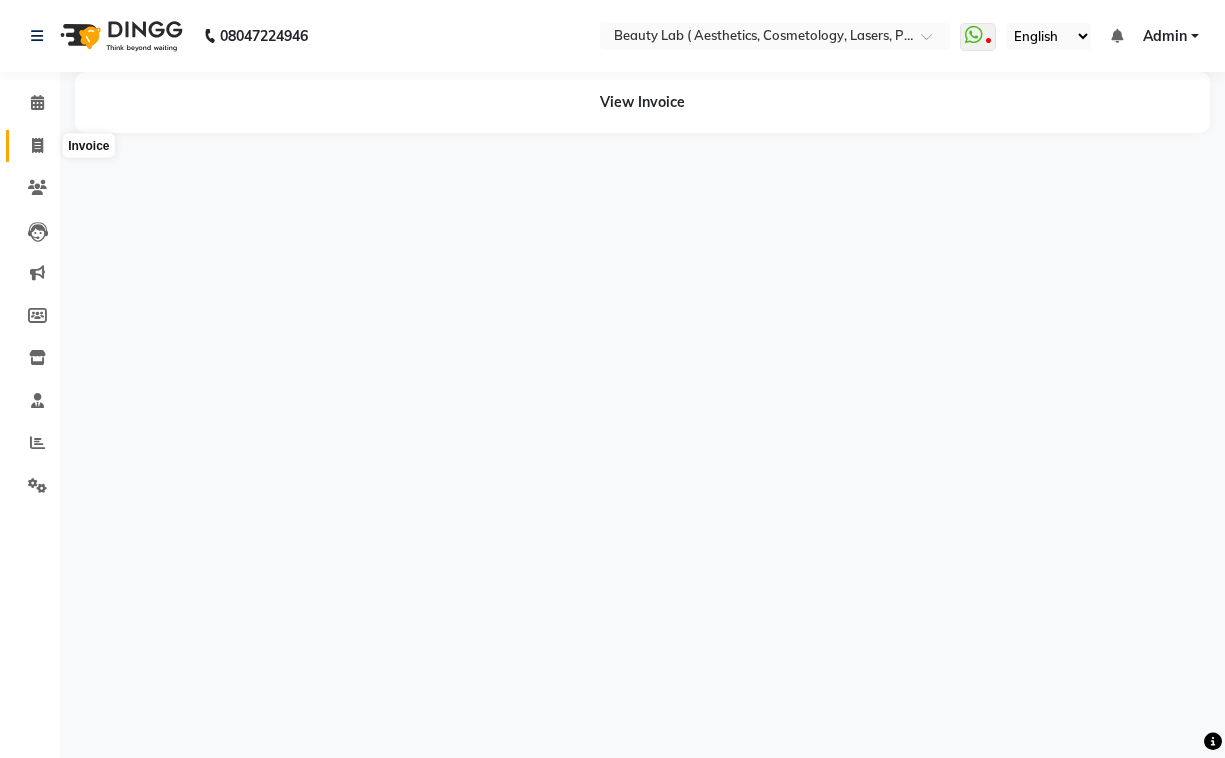 select on "service" 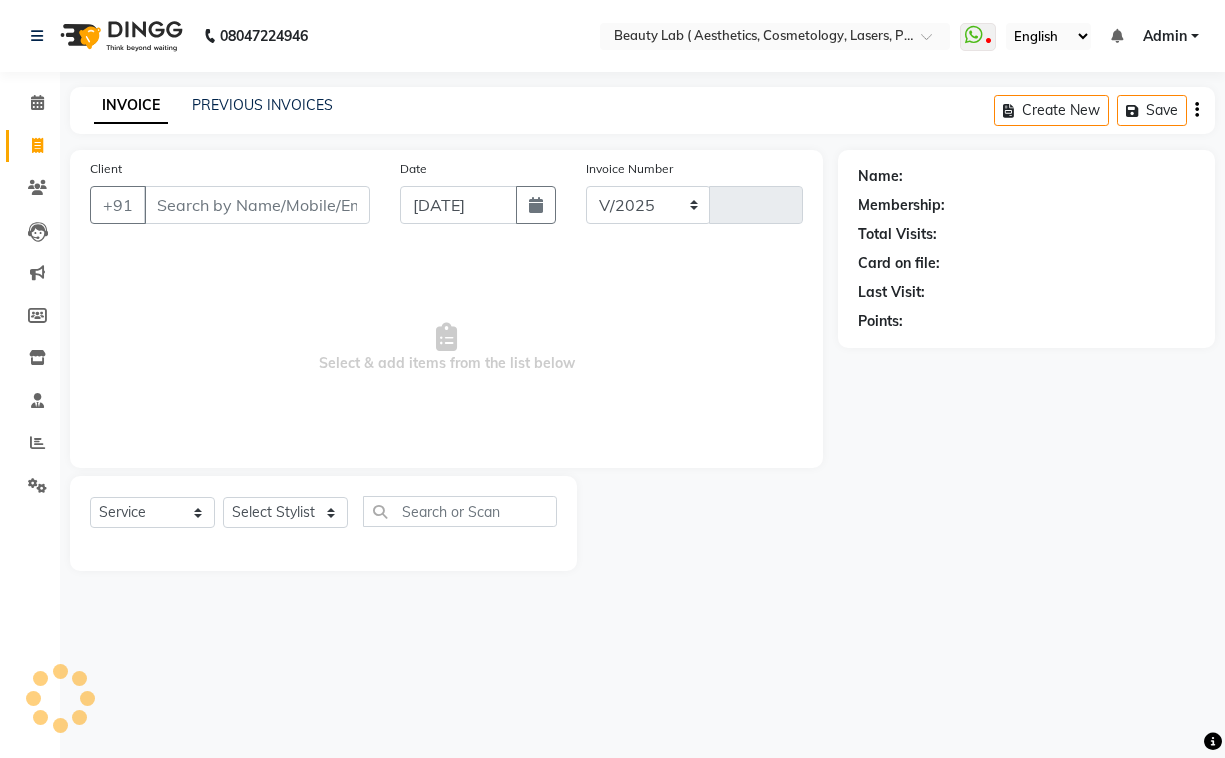 select on "7169" 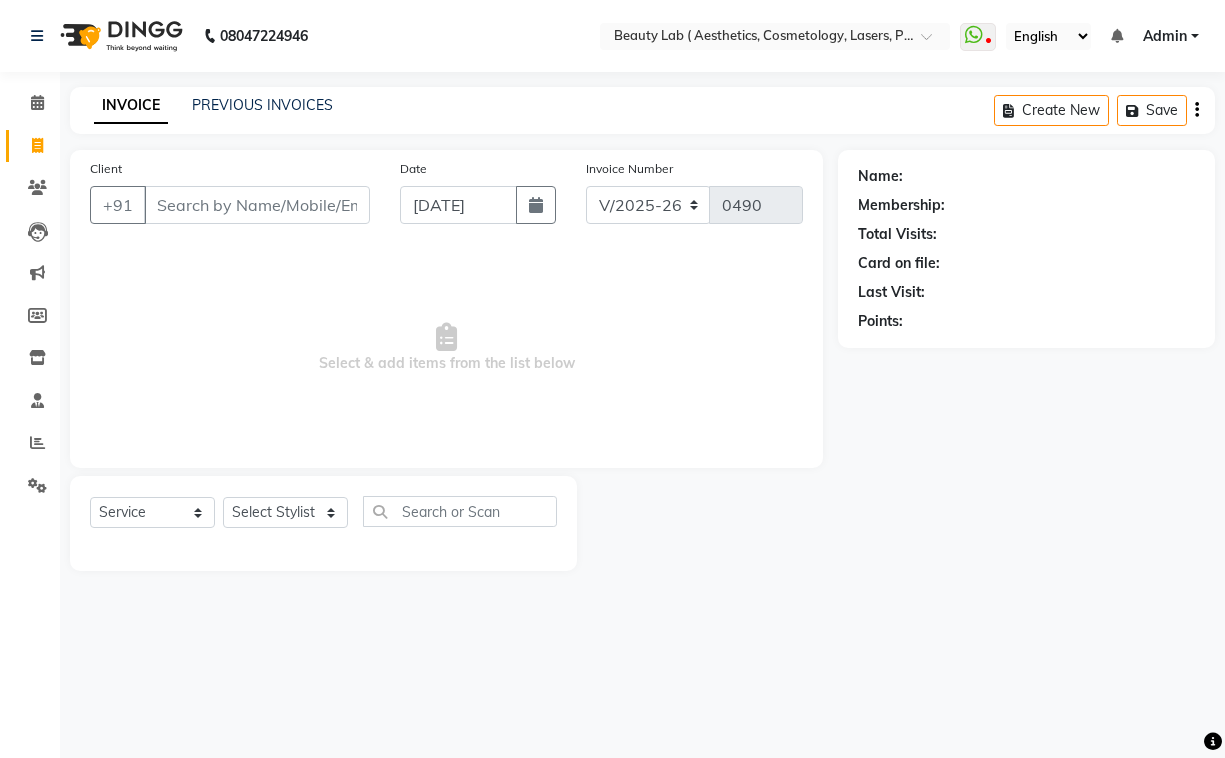 select on "product" 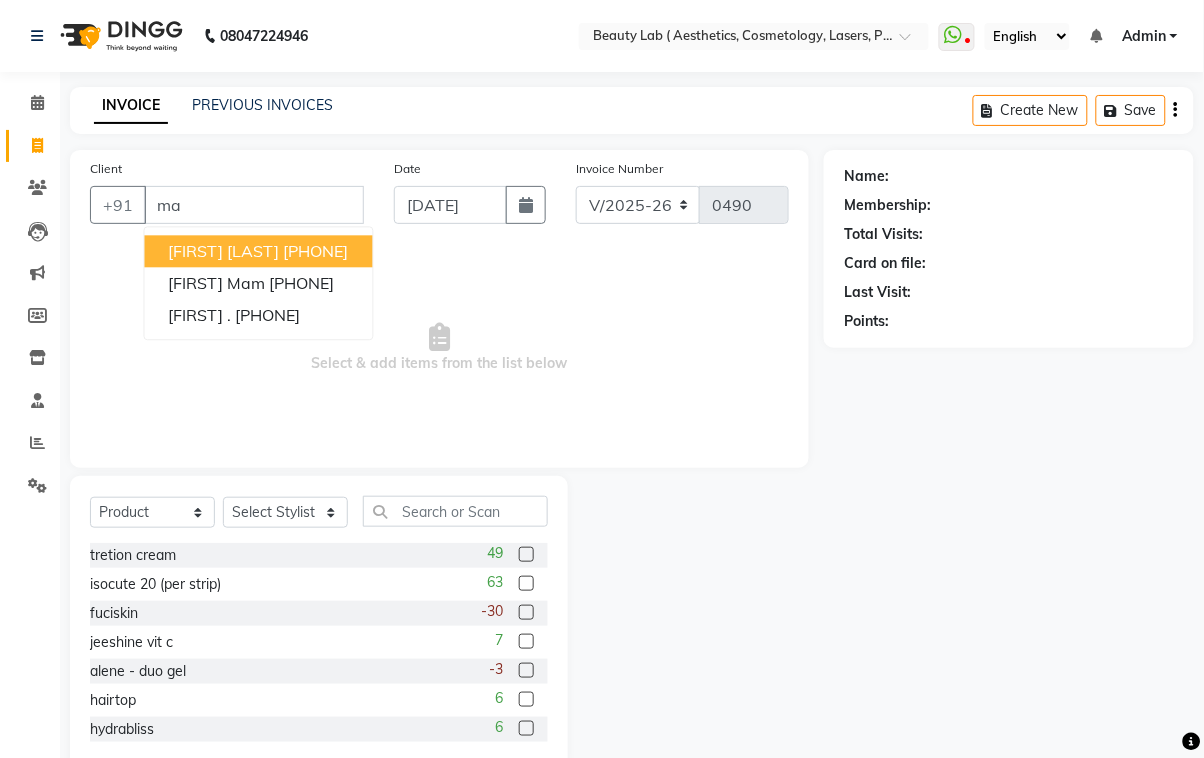 type on "m" 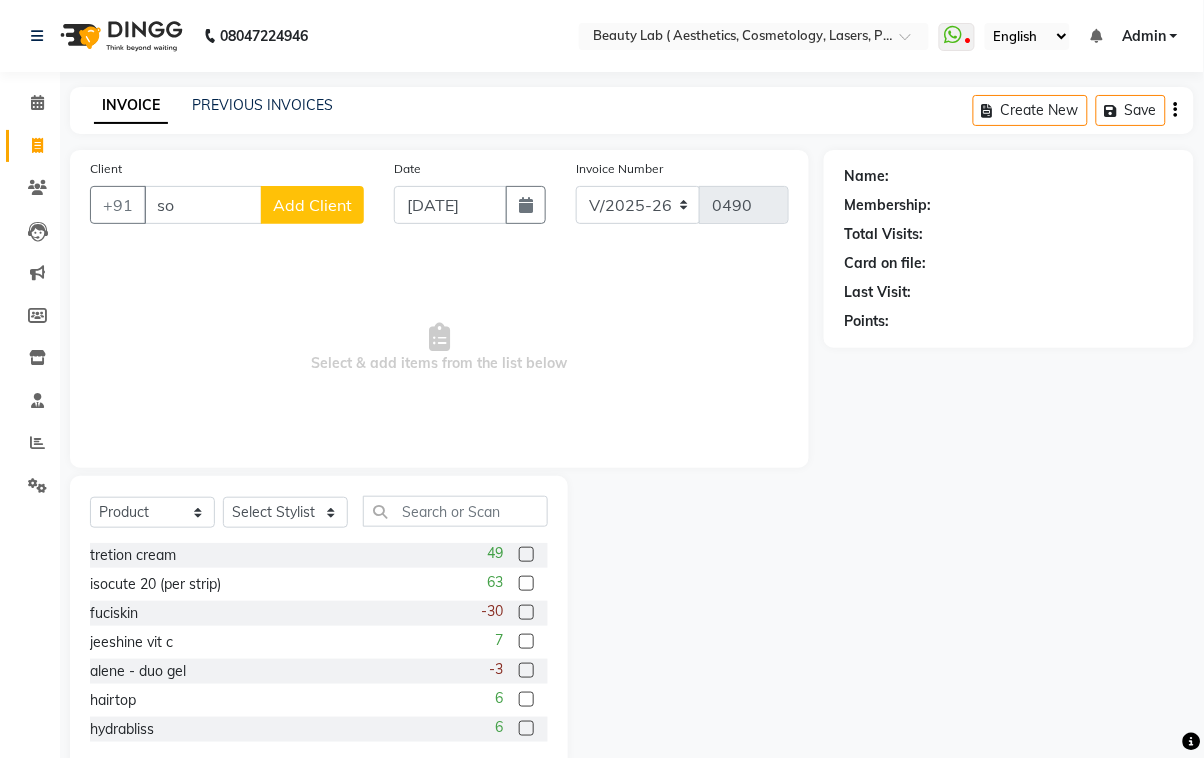 type on "s" 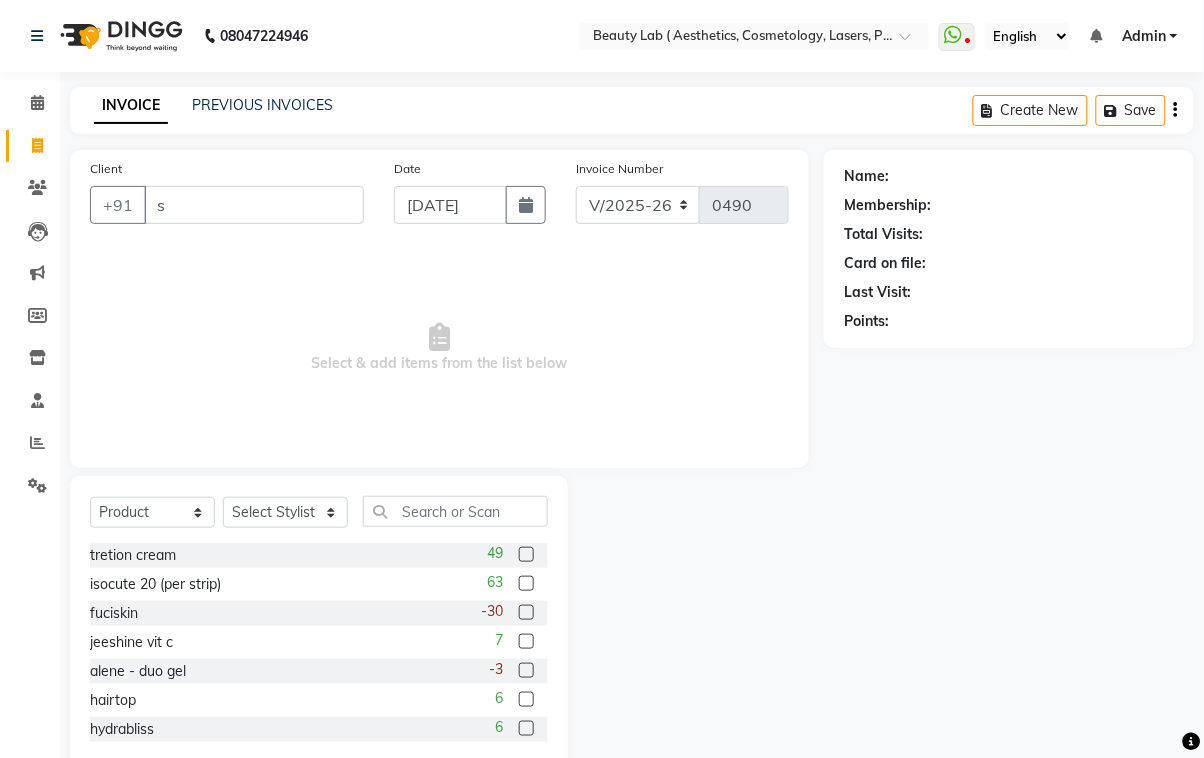 type 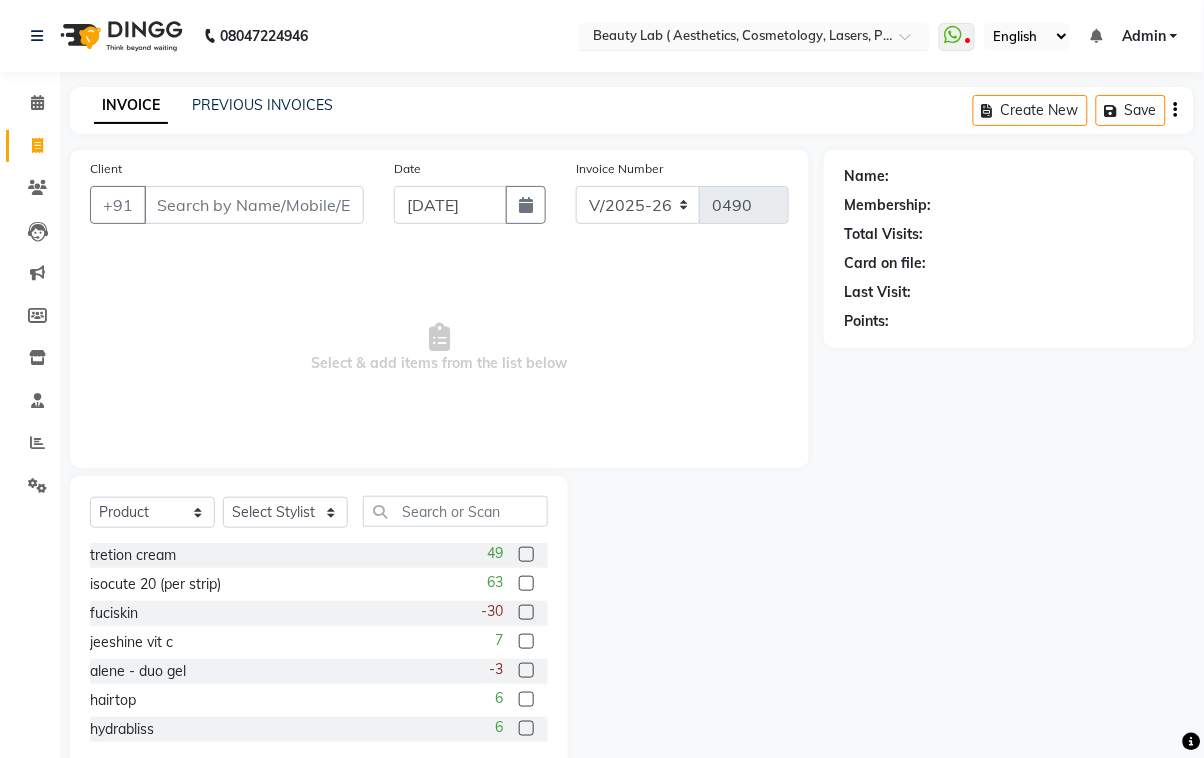 click at bounding box center [734, 38] 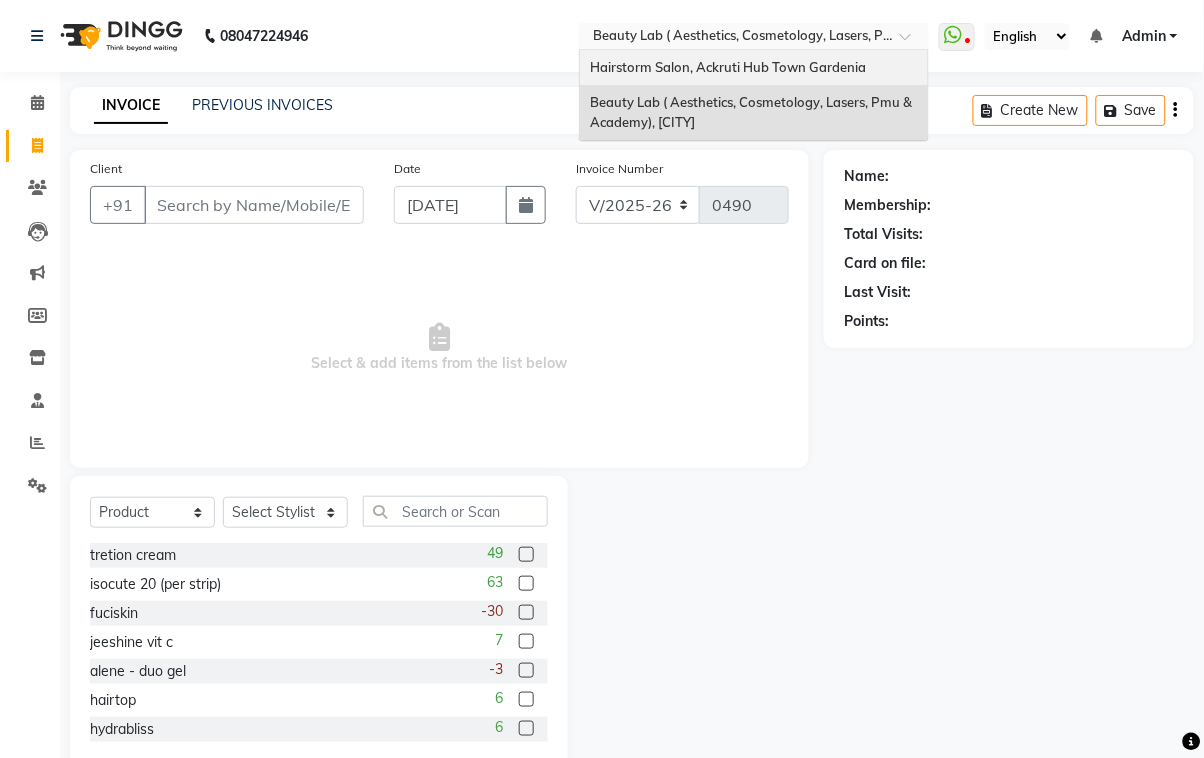 click on "Hairstorm Salon, Ackruti Hub Town Gardenia" at bounding box center [728, 67] 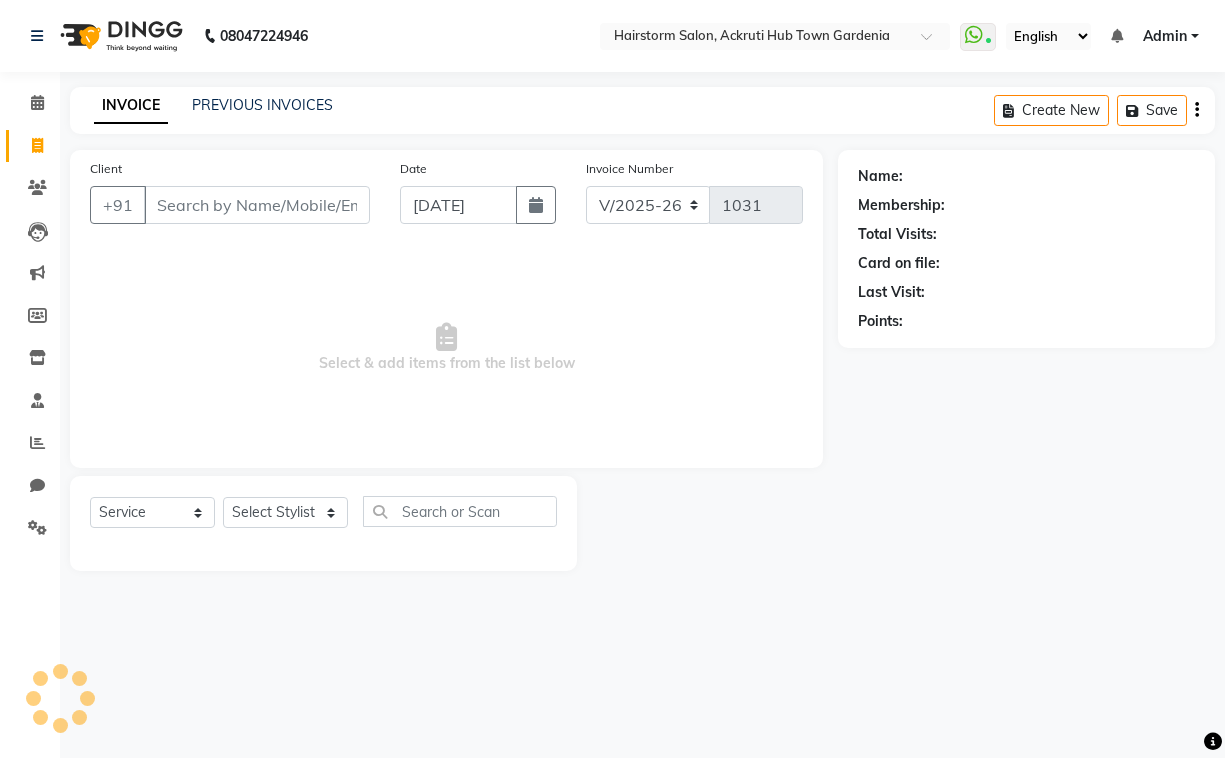 select on "279" 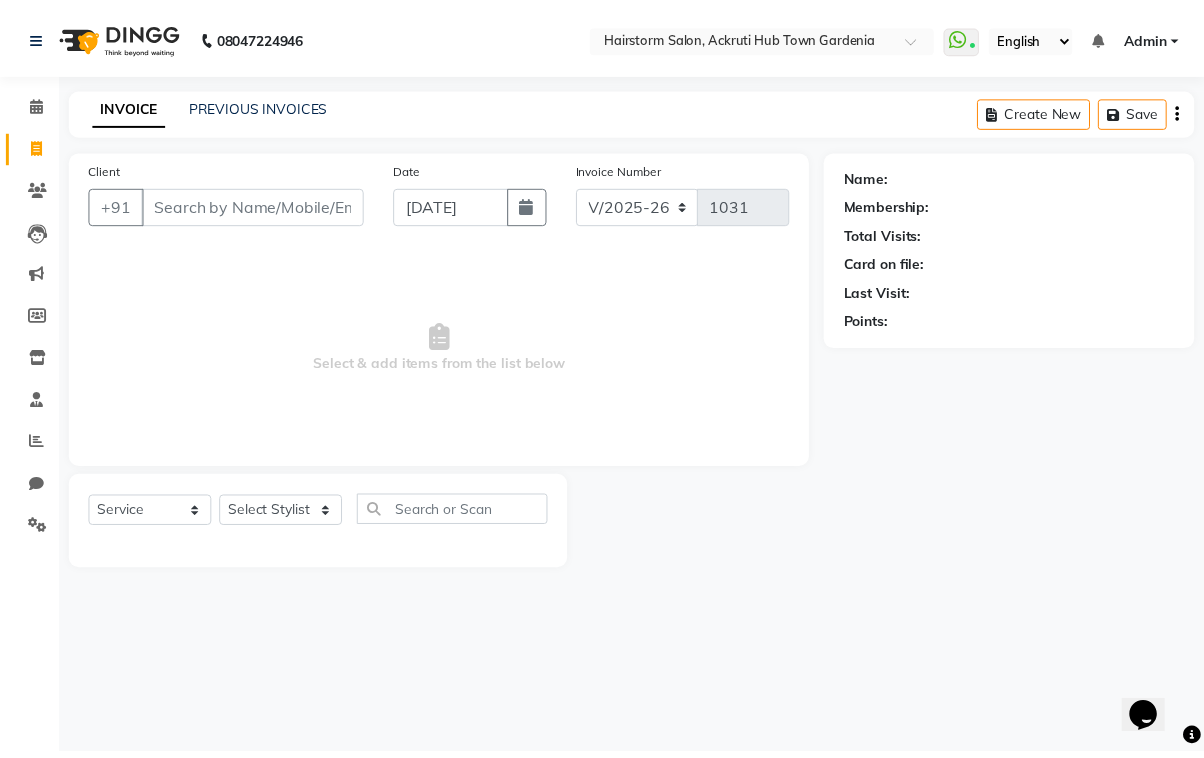scroll, scrollTop: 0, scrollLeft: 0, axis: both 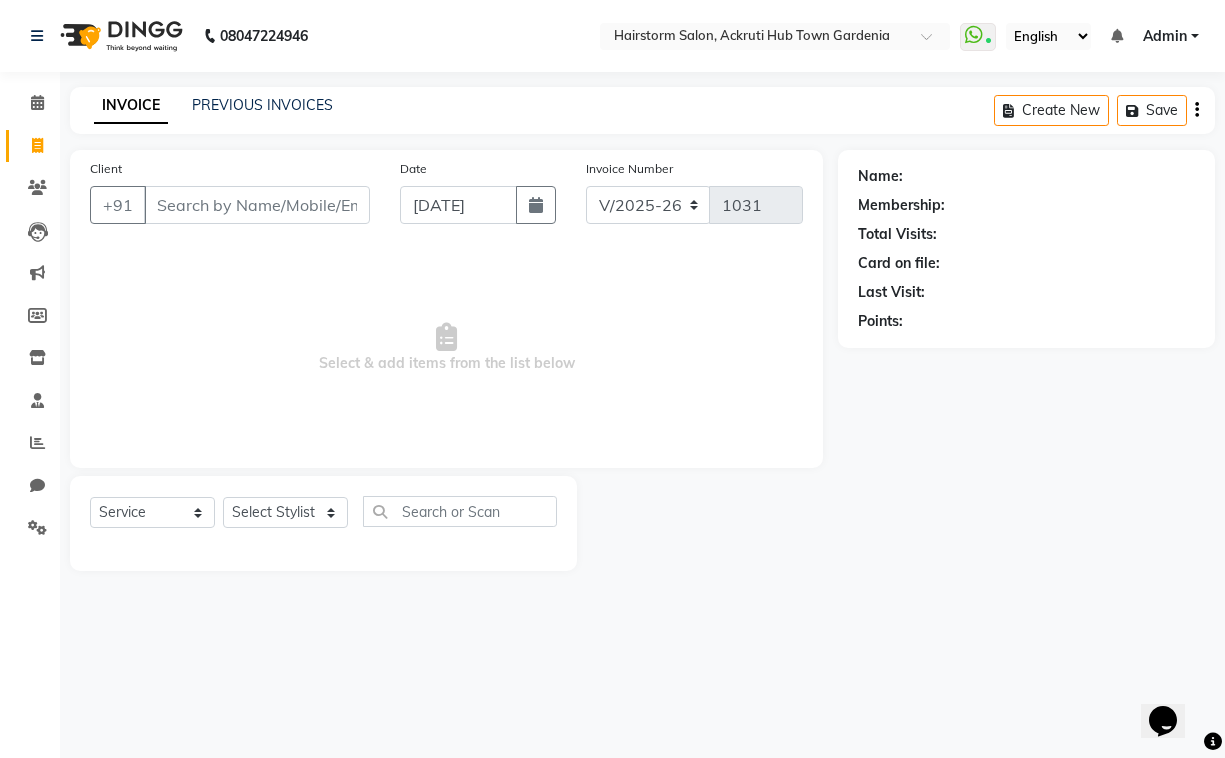 select on "product" 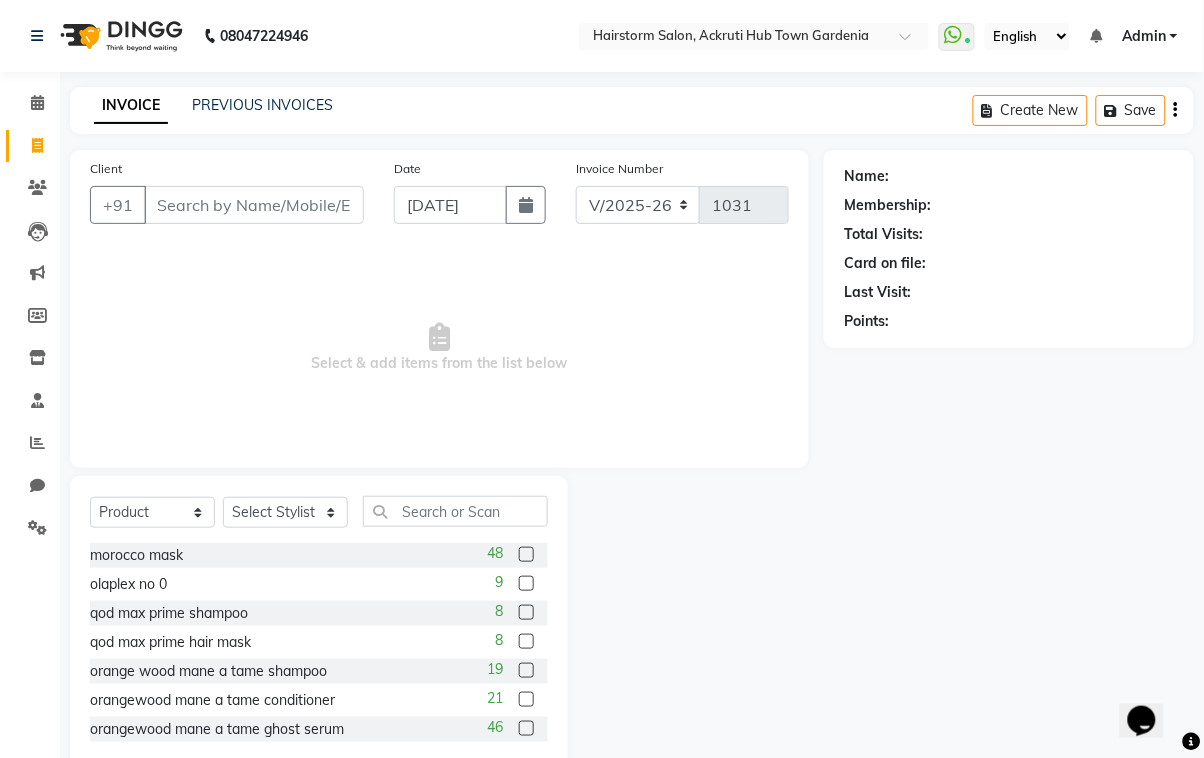 click on "Client" at bounding box center (254, 205) 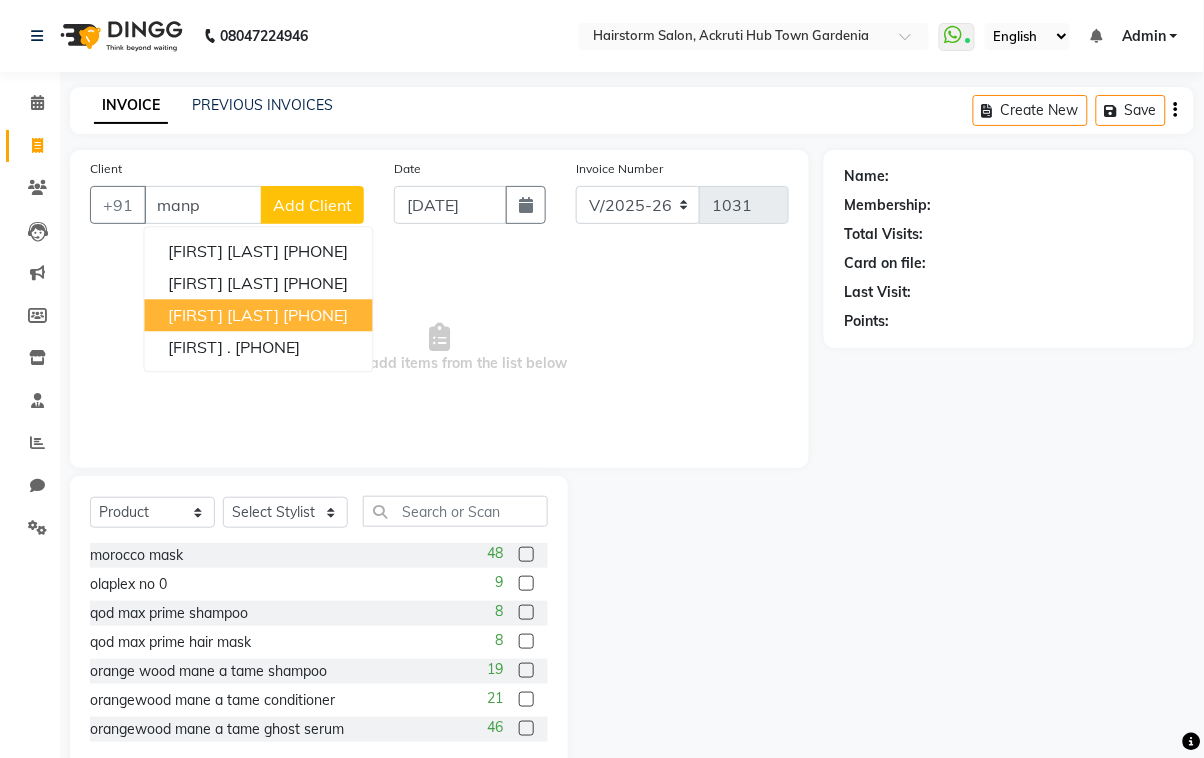 click on "[PHONE]" at bounding box center [316, 315] 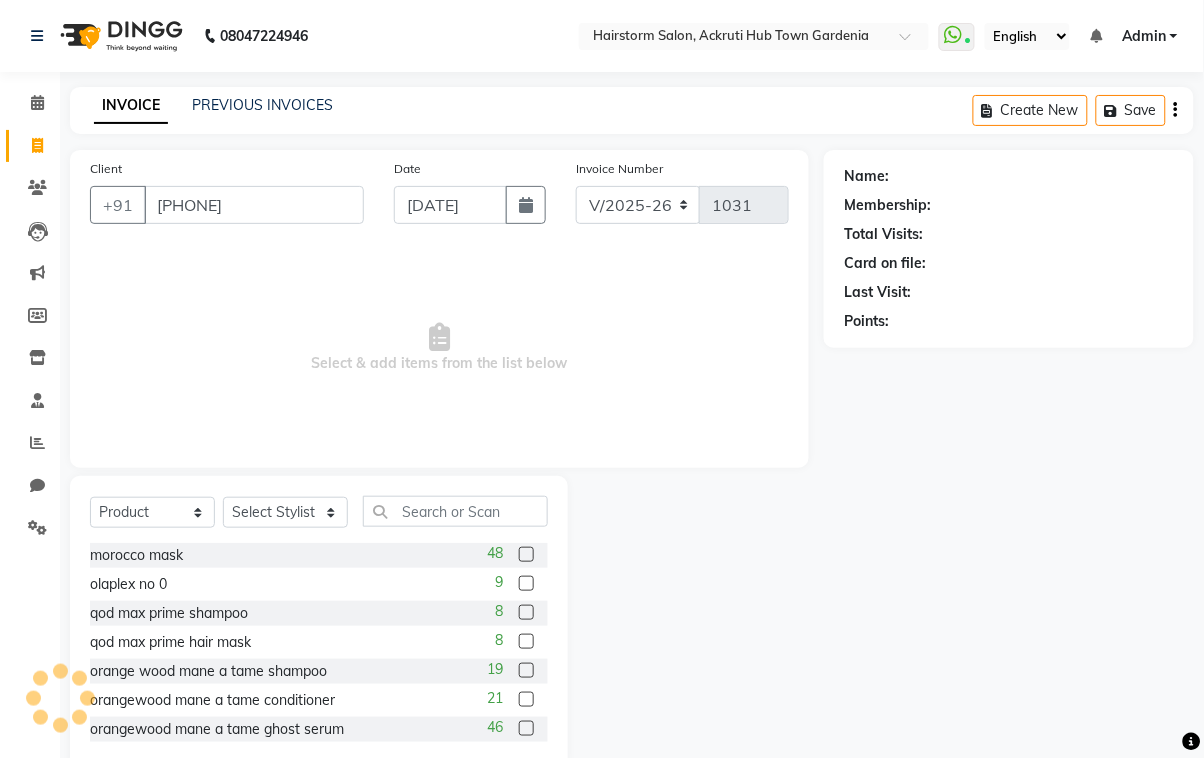 type on "[PHONE]" 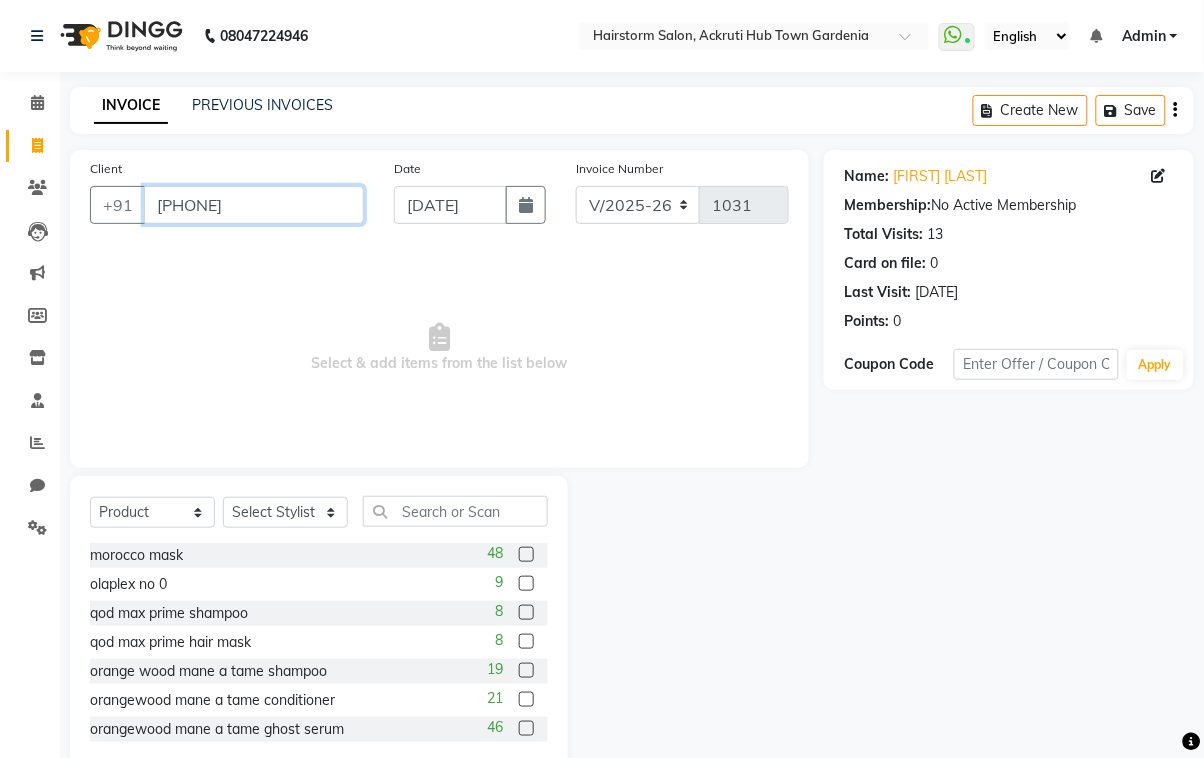 click on "[PHONE]" at bounding box center [254, 205] 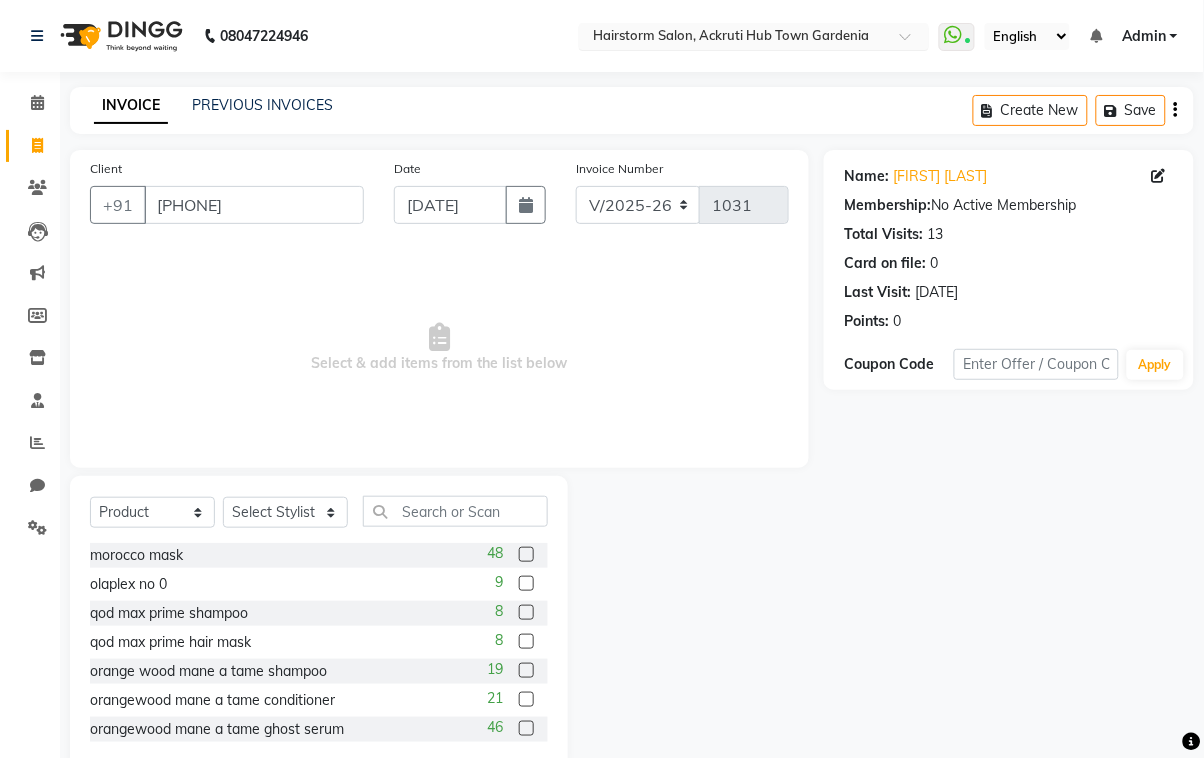 click at bounding box center (734, 38) 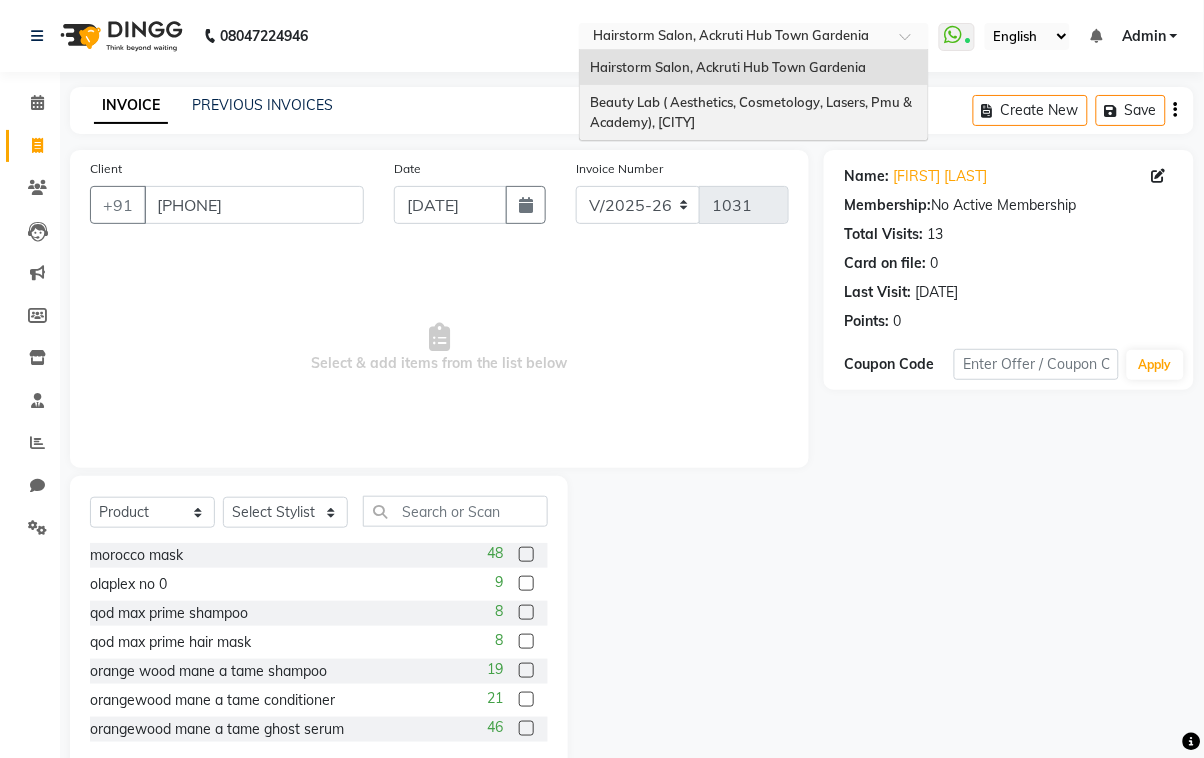 click on "[BRAND] ([SERVICE], [SERVICE], [SERVICE], [SERVICE] & [SERVICE]), [LOCATION] [LOCATION]" at bounding box center (752, 112) 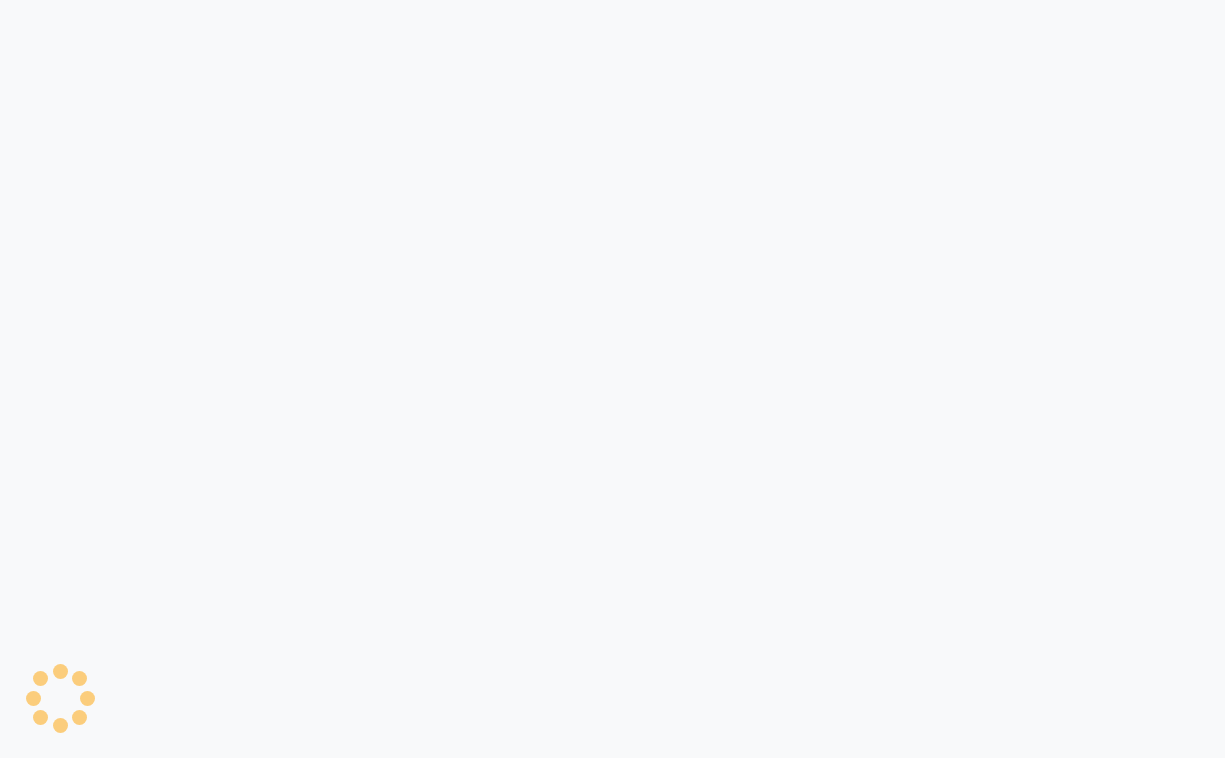 scroll, scrollTop: 0, scrollLeft: 0, axis: both 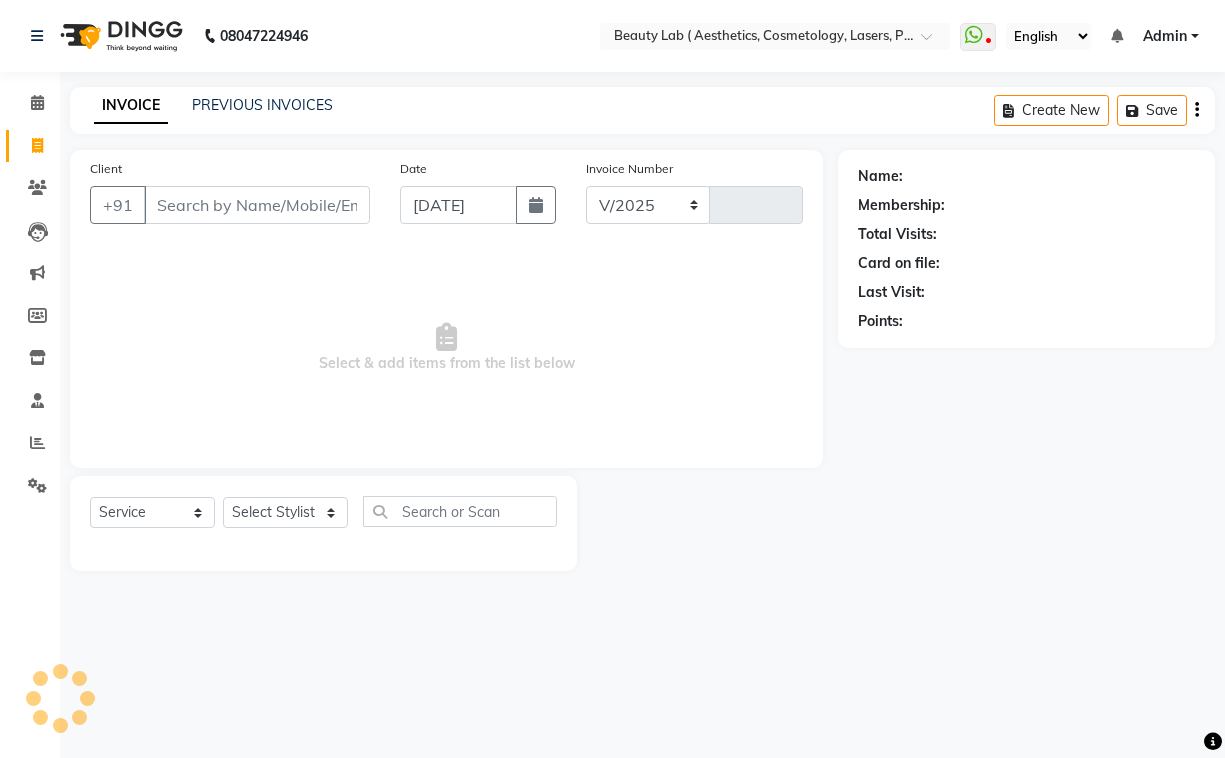 select on "7169" 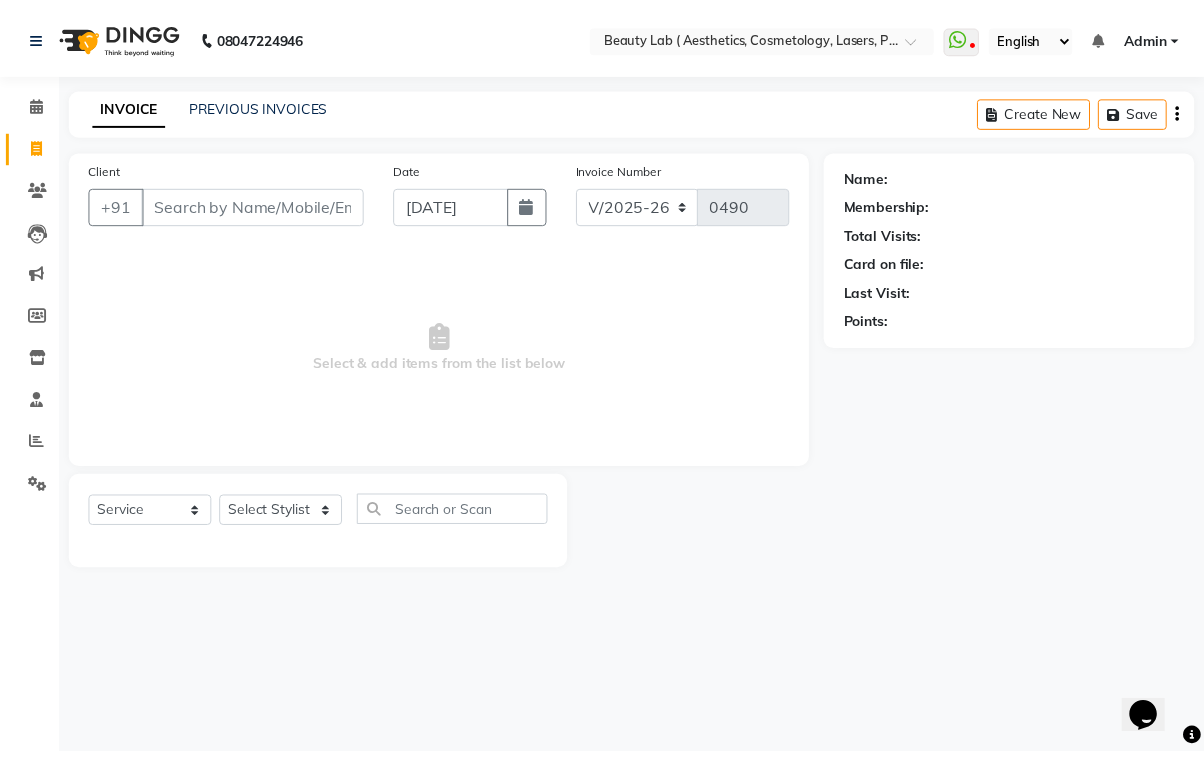 scroll, scrollTop: 0, scrollLeft: 0, axis: both 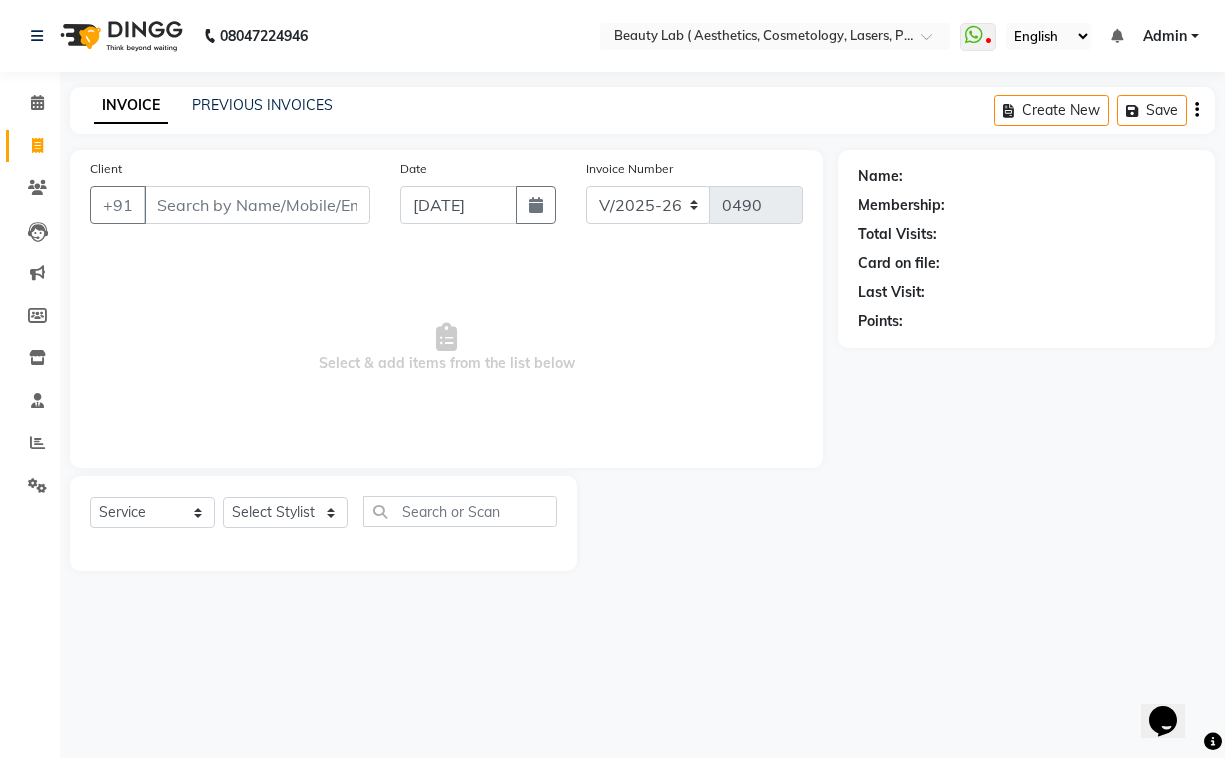 click on "Client" at bounding box center [257, 205] 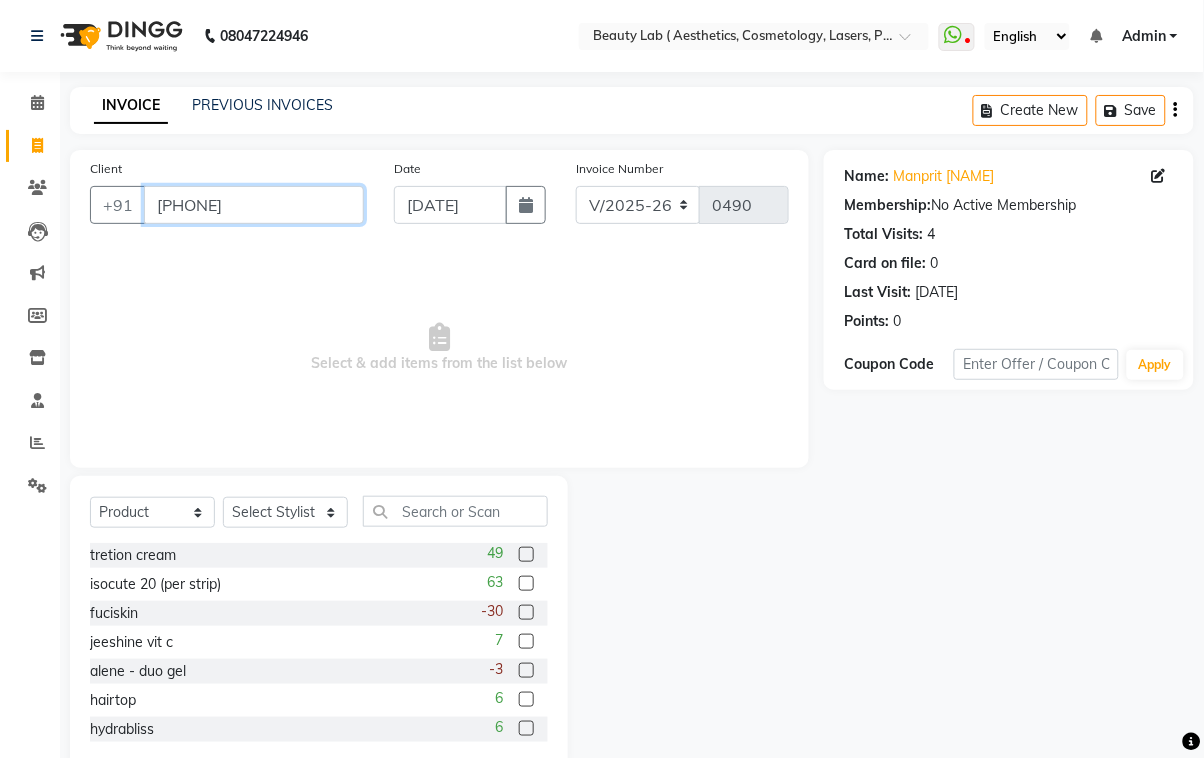 click on "[PHONE]" at bounding box center (254, 205) 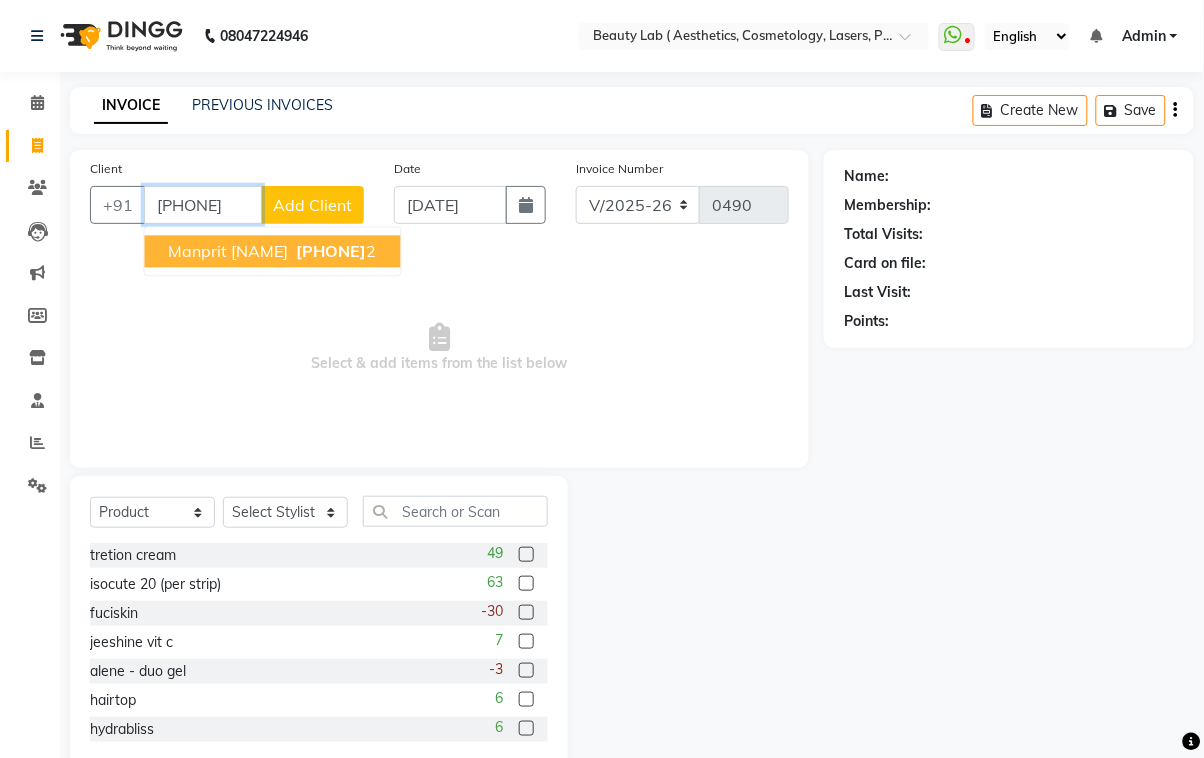 type on "[PHONE]" 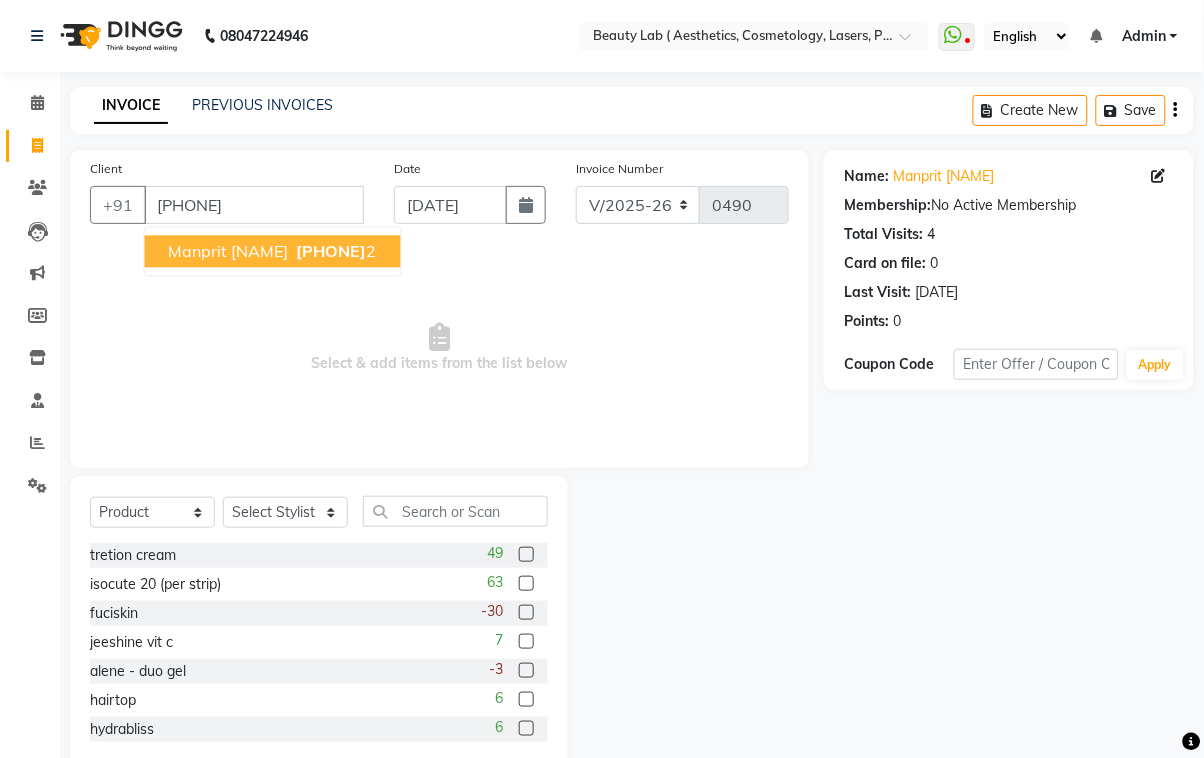 click on "[PHONE]" at bounding box center (332, 251) 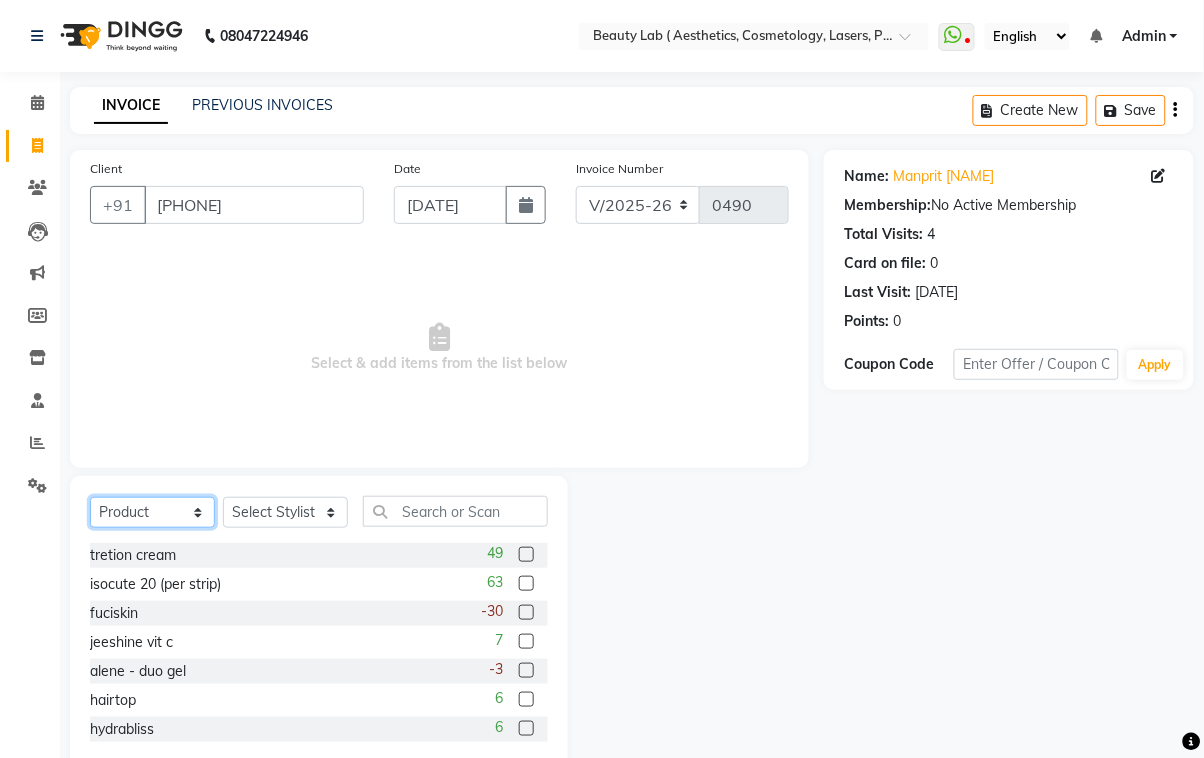 click on "Select  Service  Product  Membership  Package Voucher Prepaid Gift Card" 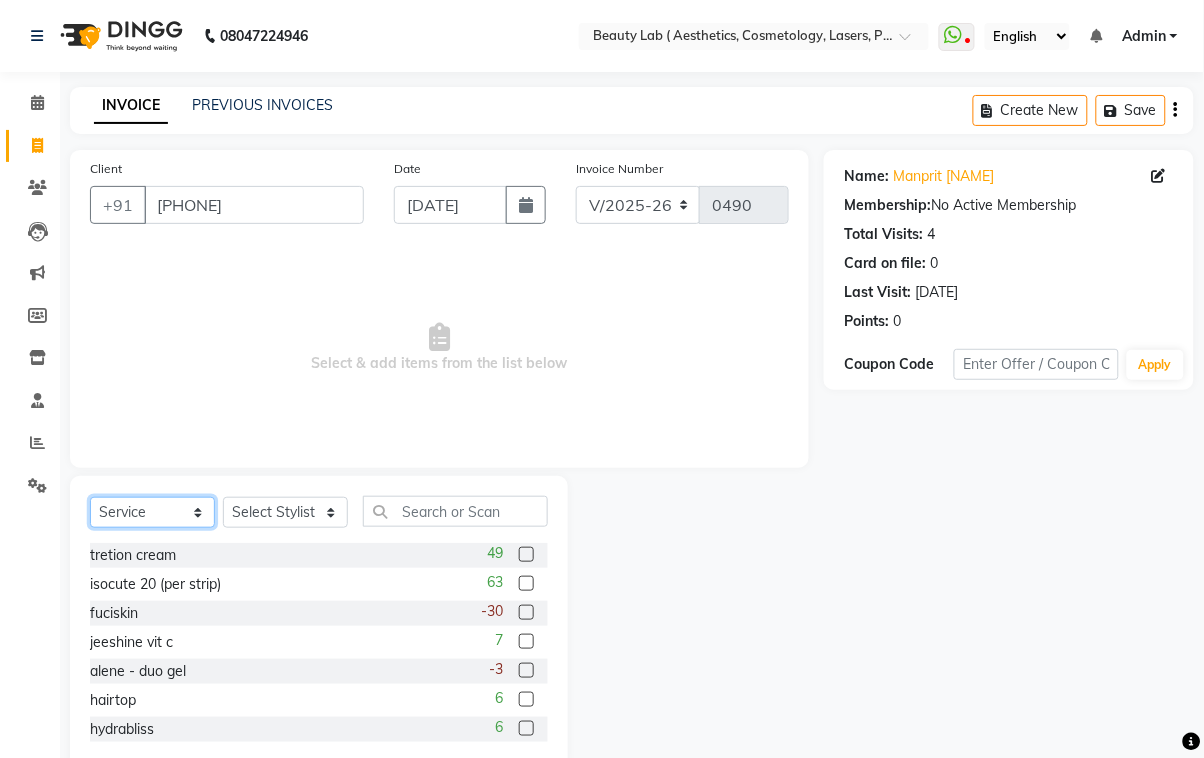 click on "Select  Service  Product  Membership  Package Voucher Prepaid Gift Card" 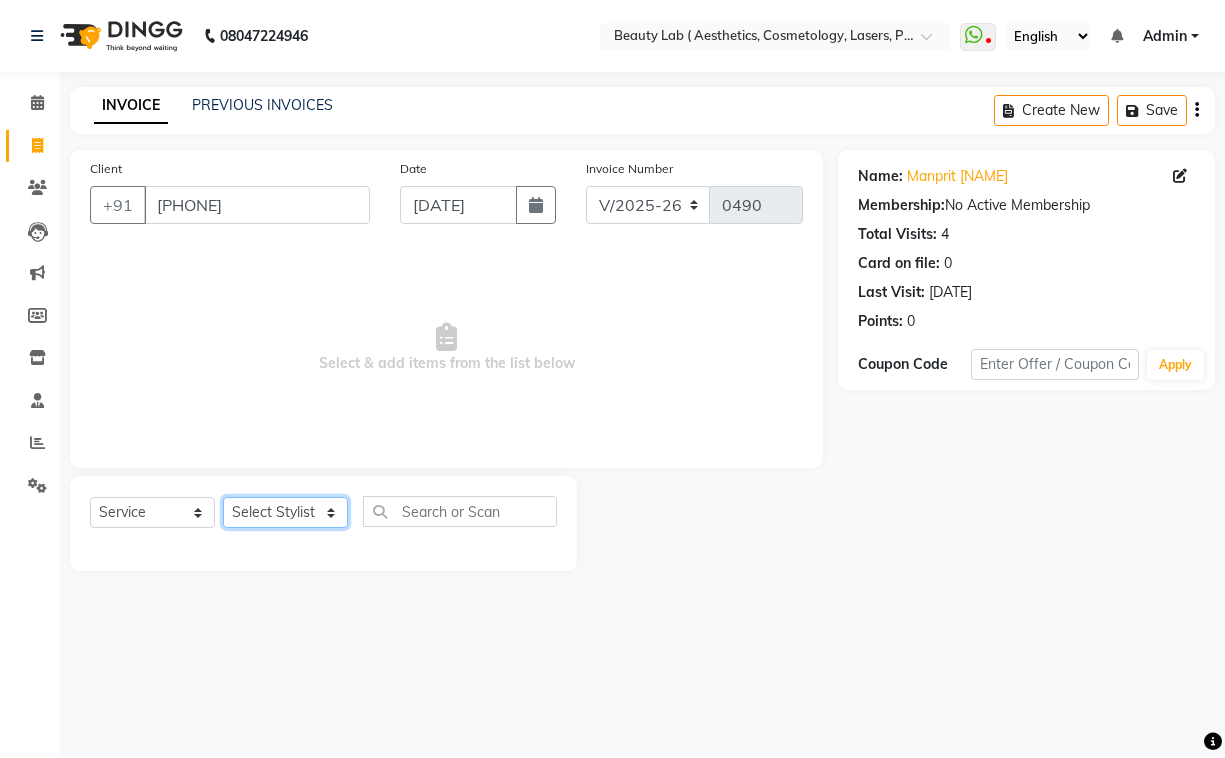click on "Select Stylist Farha monali neha nishu sarika" 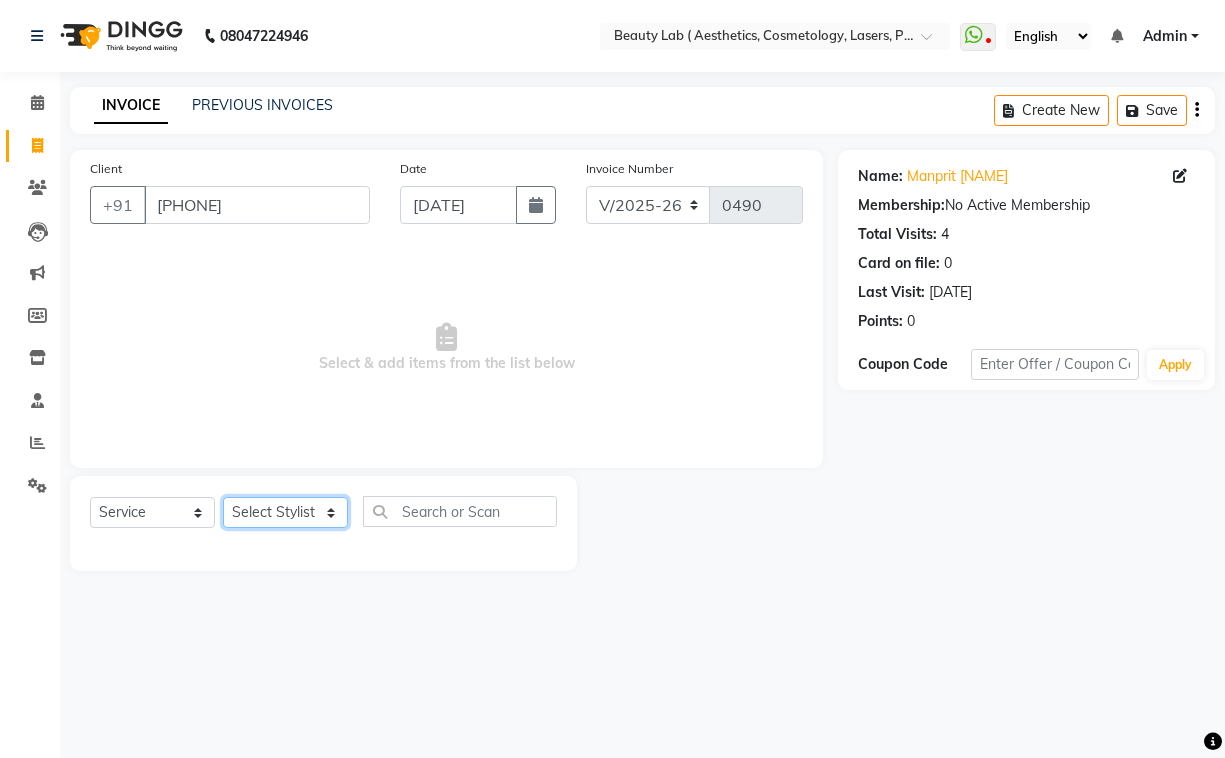 select on "69211" 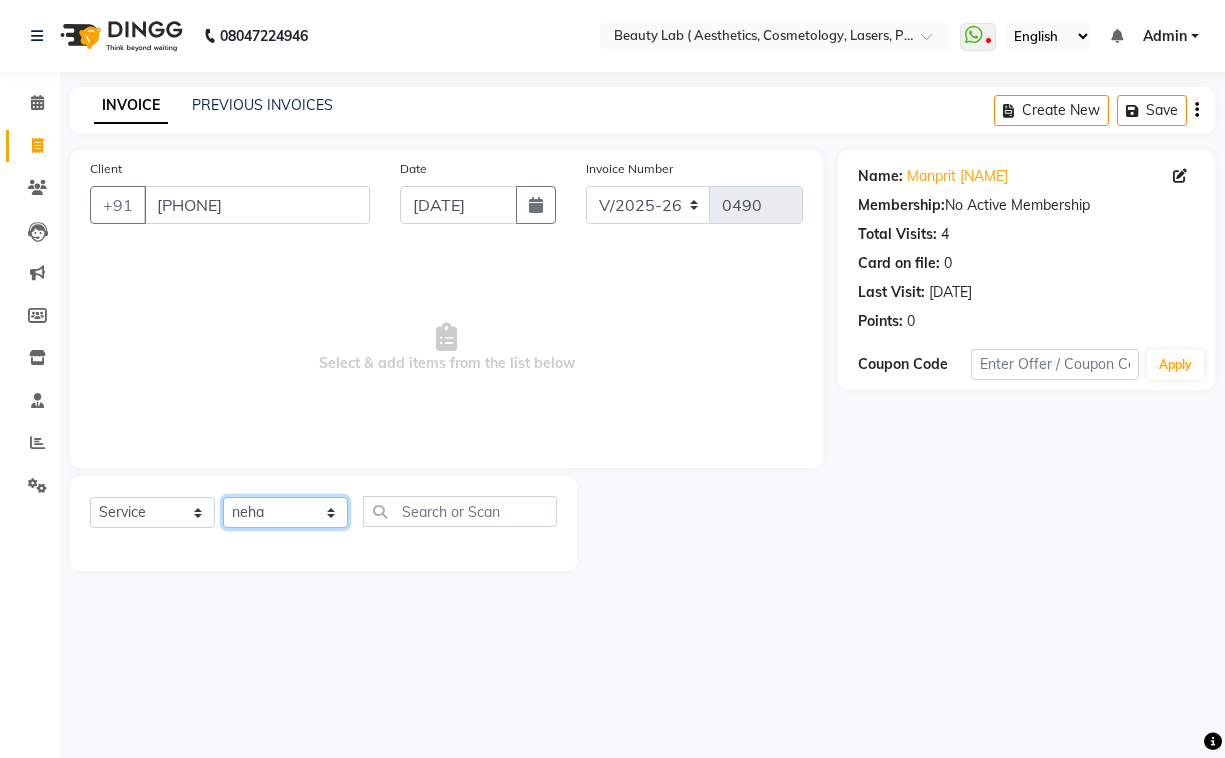click on "Select Stylist Farha monali neha nishu sarika" 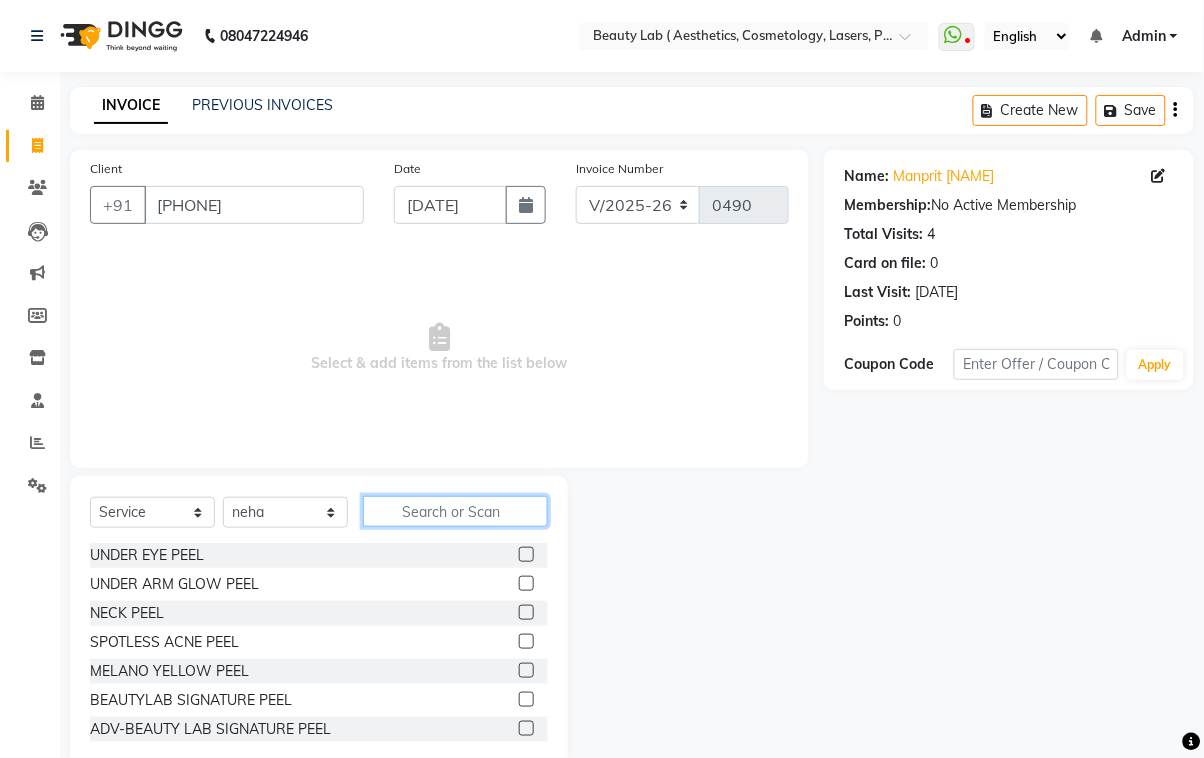 click 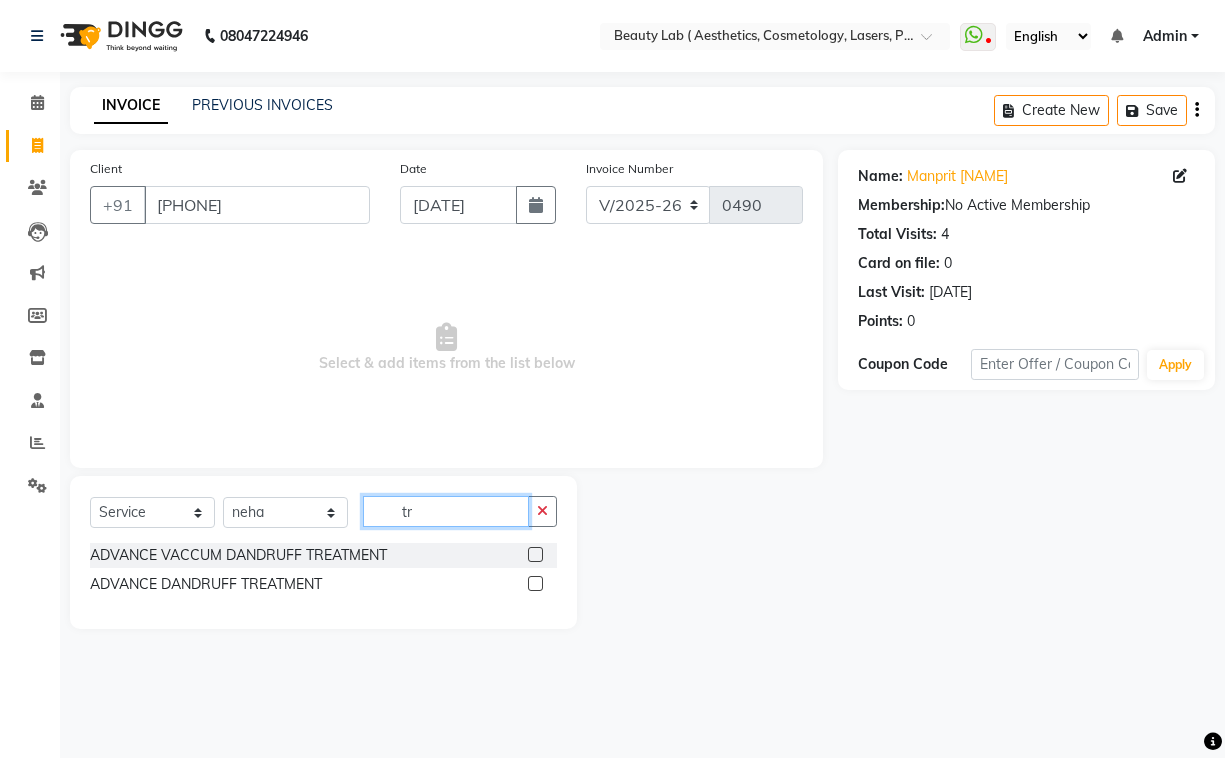 type on "t" 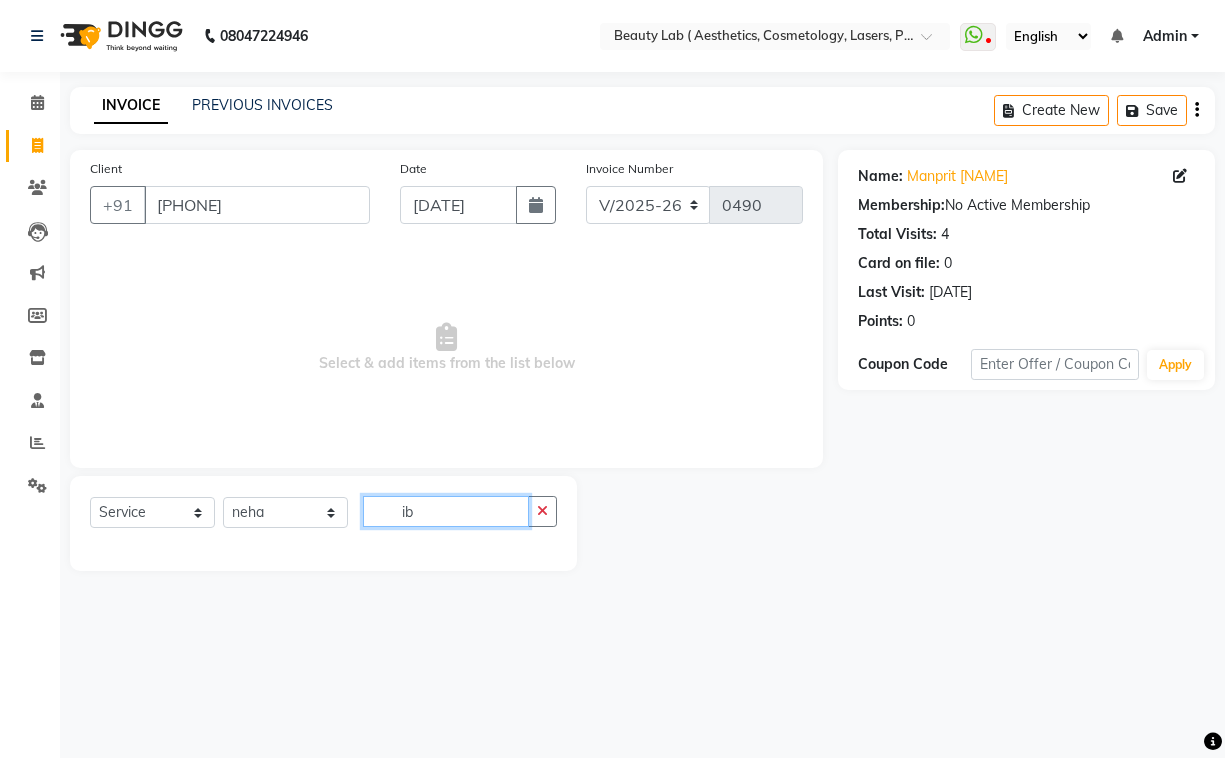 type on "i" 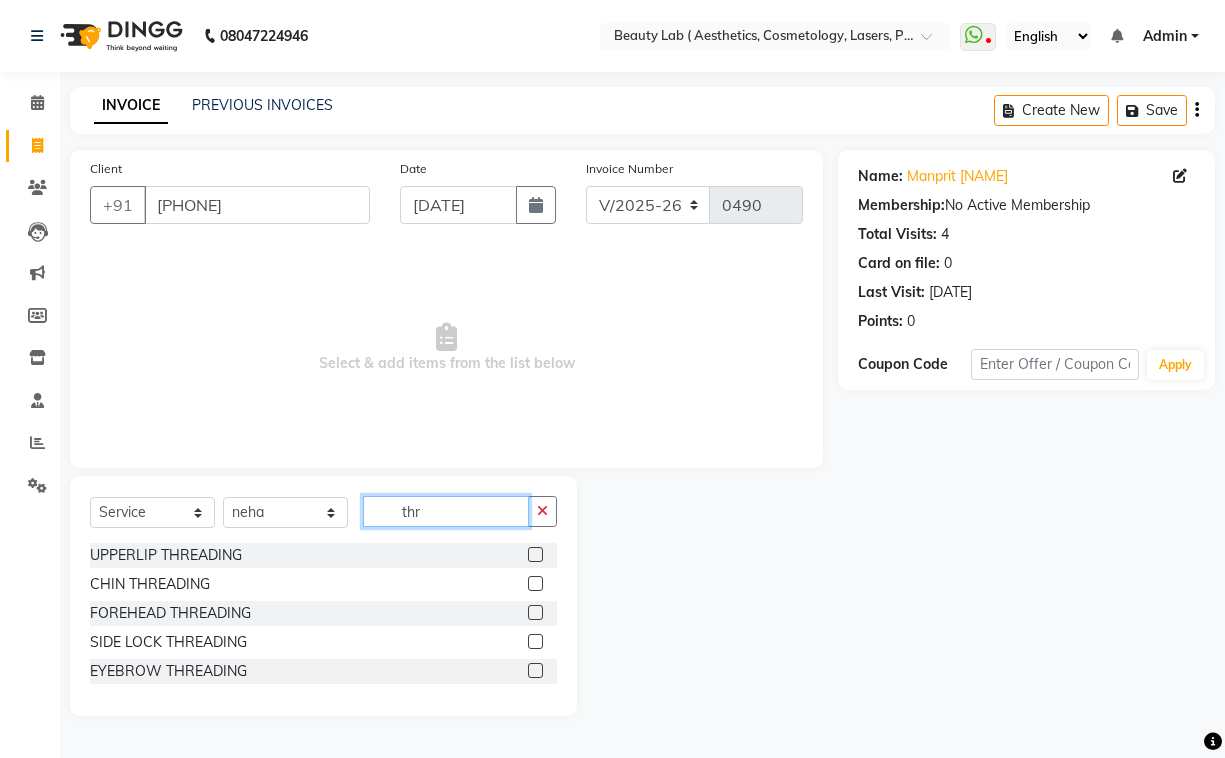 type on "thr" 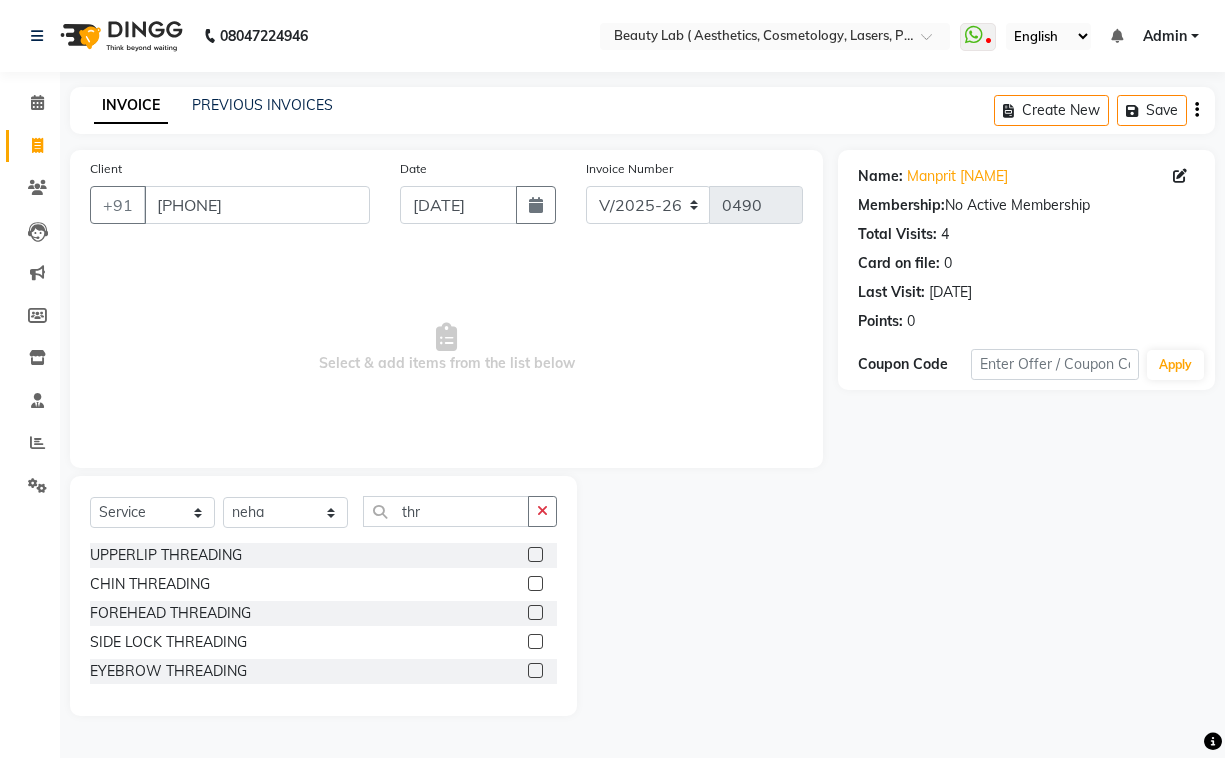 click 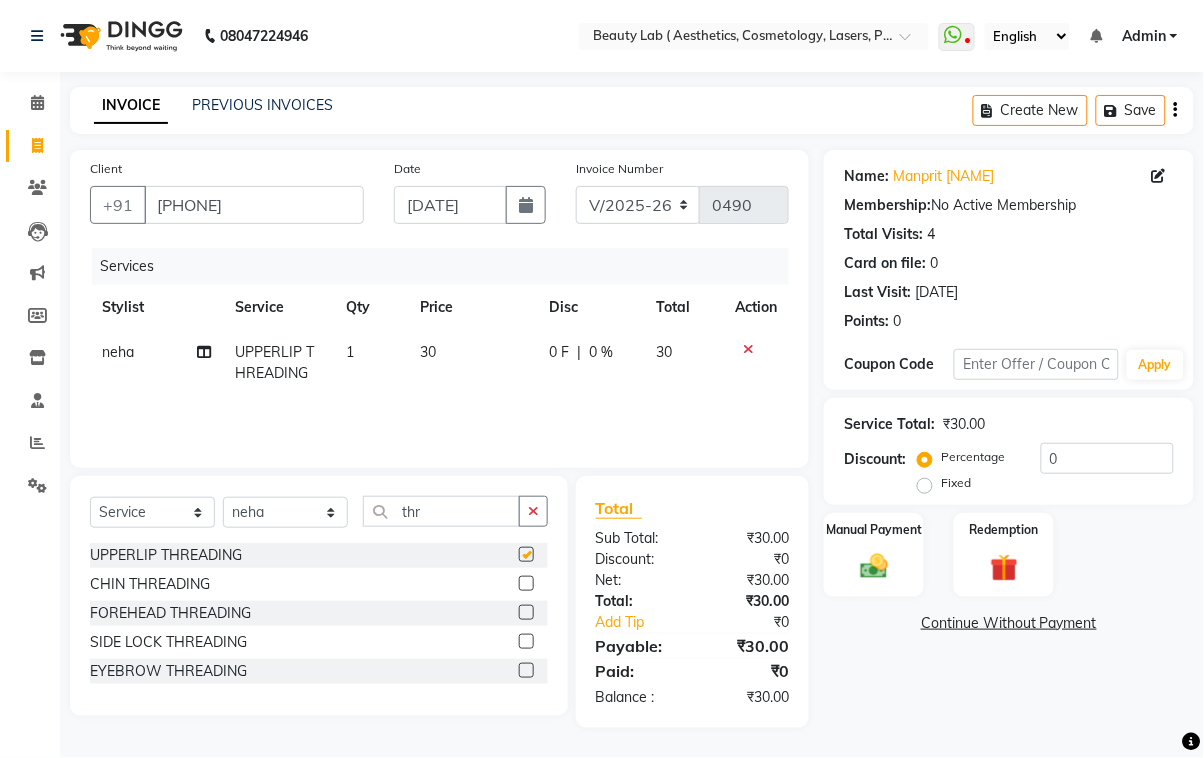 checkbox on "false" 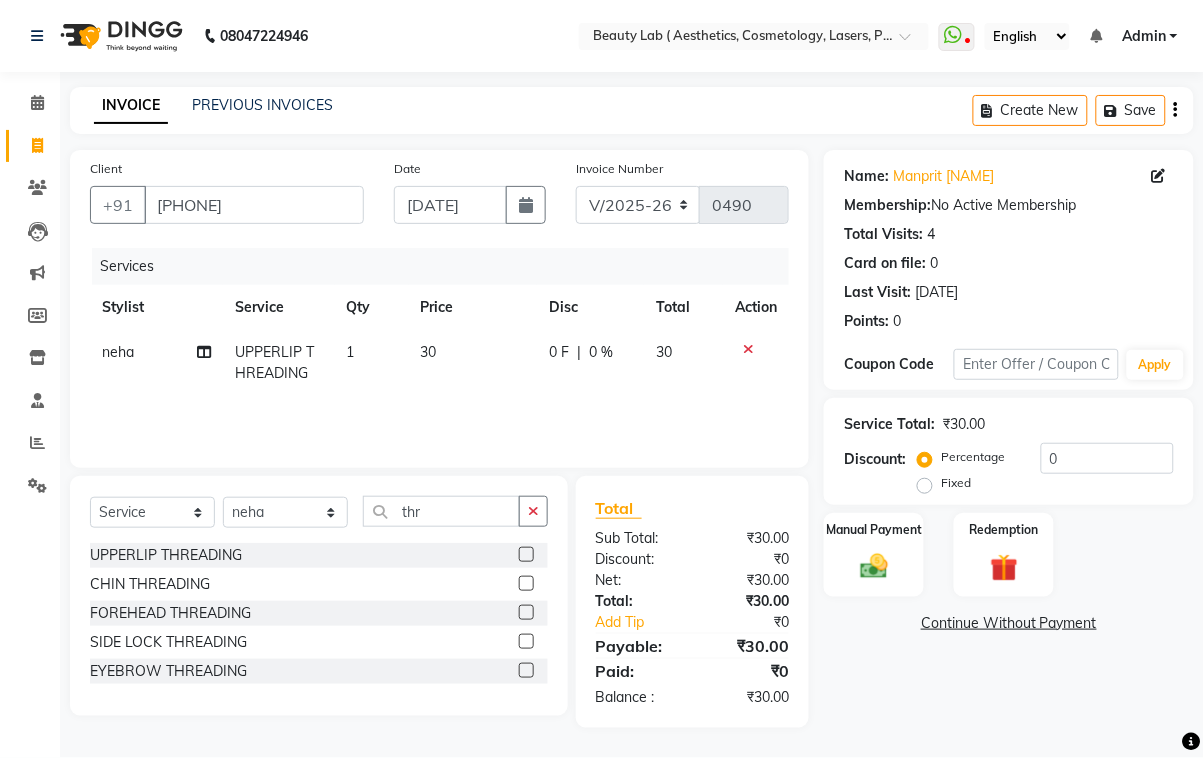 scroll, scrollTop: 1, scrollLeft: 0, axis: vertical 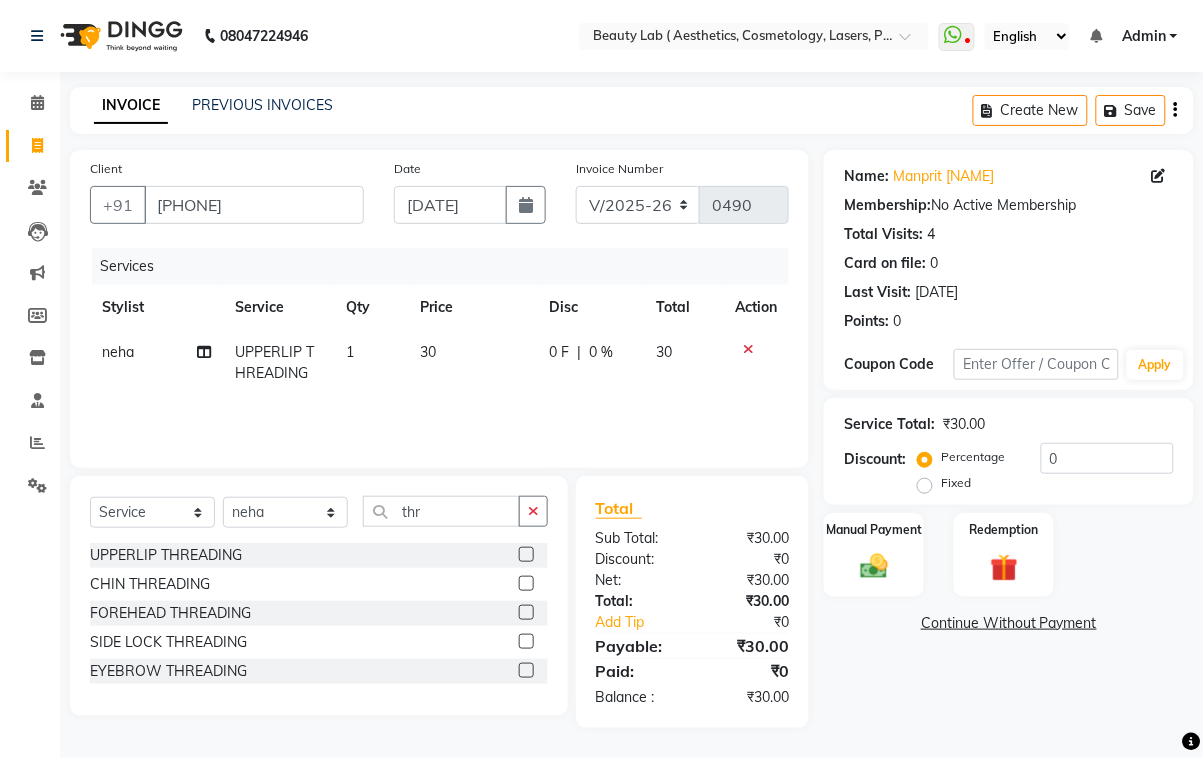 click 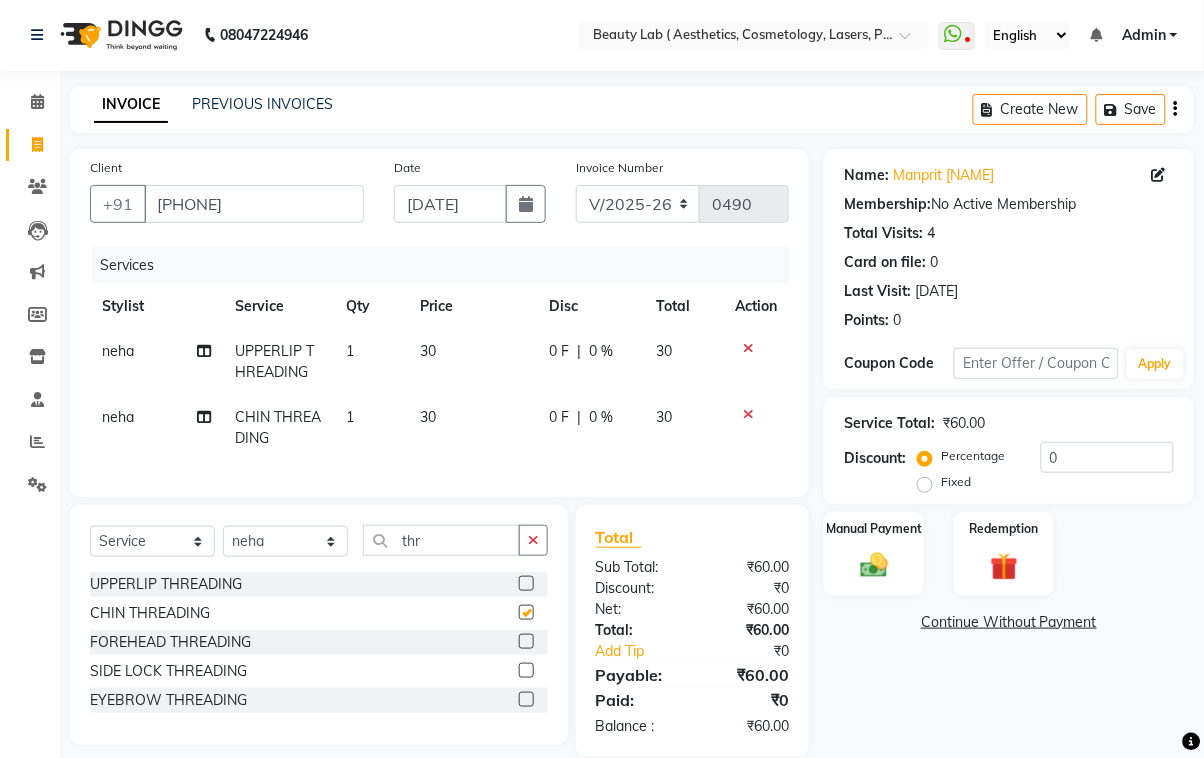 checkbox on "false" 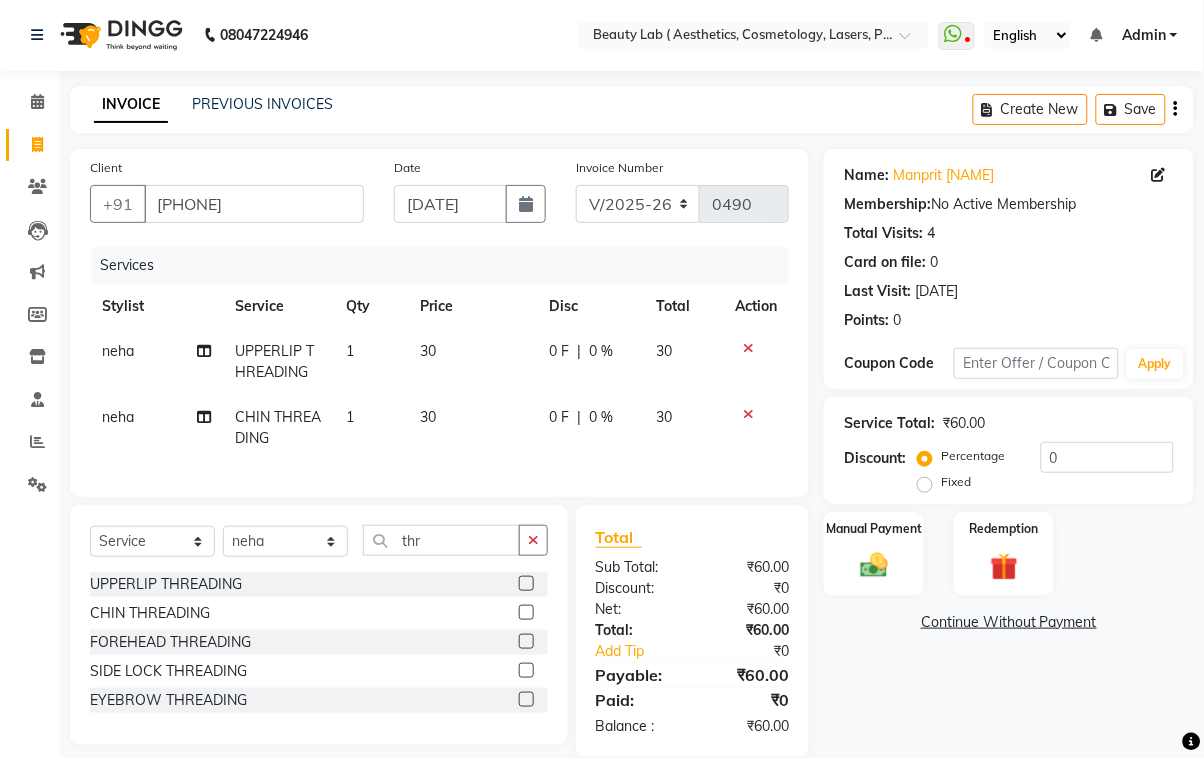 click 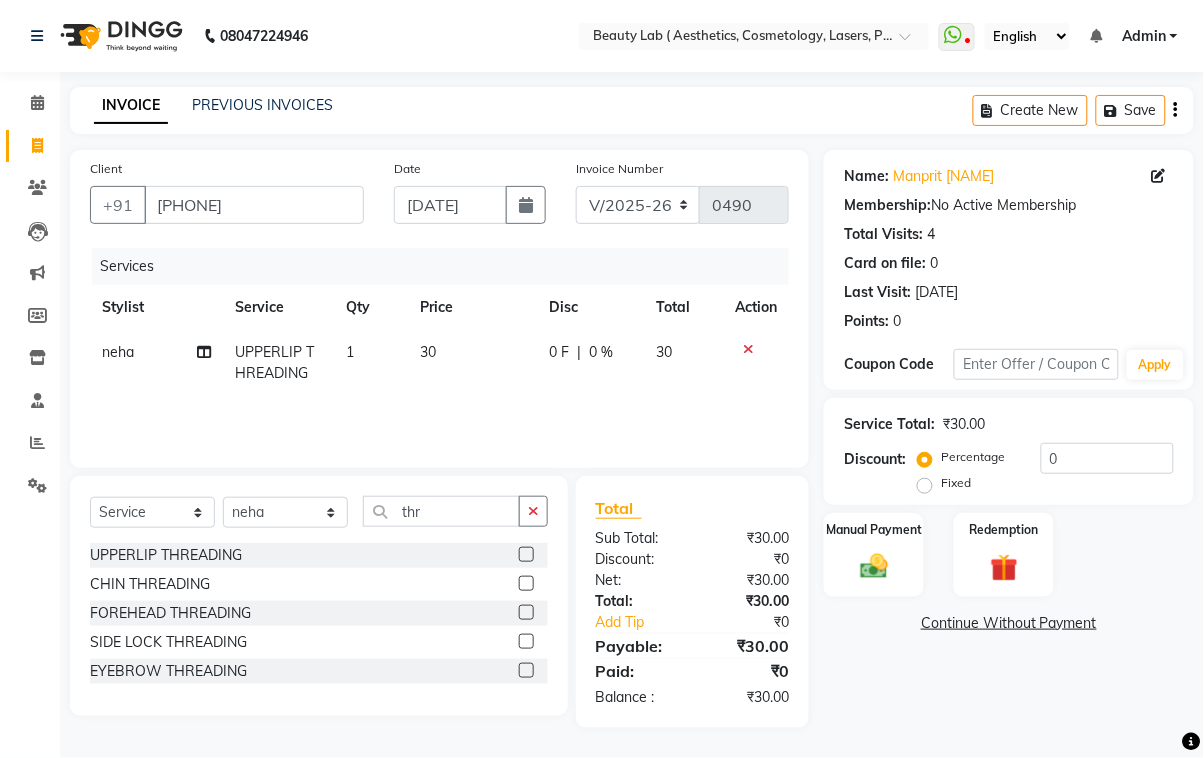 click 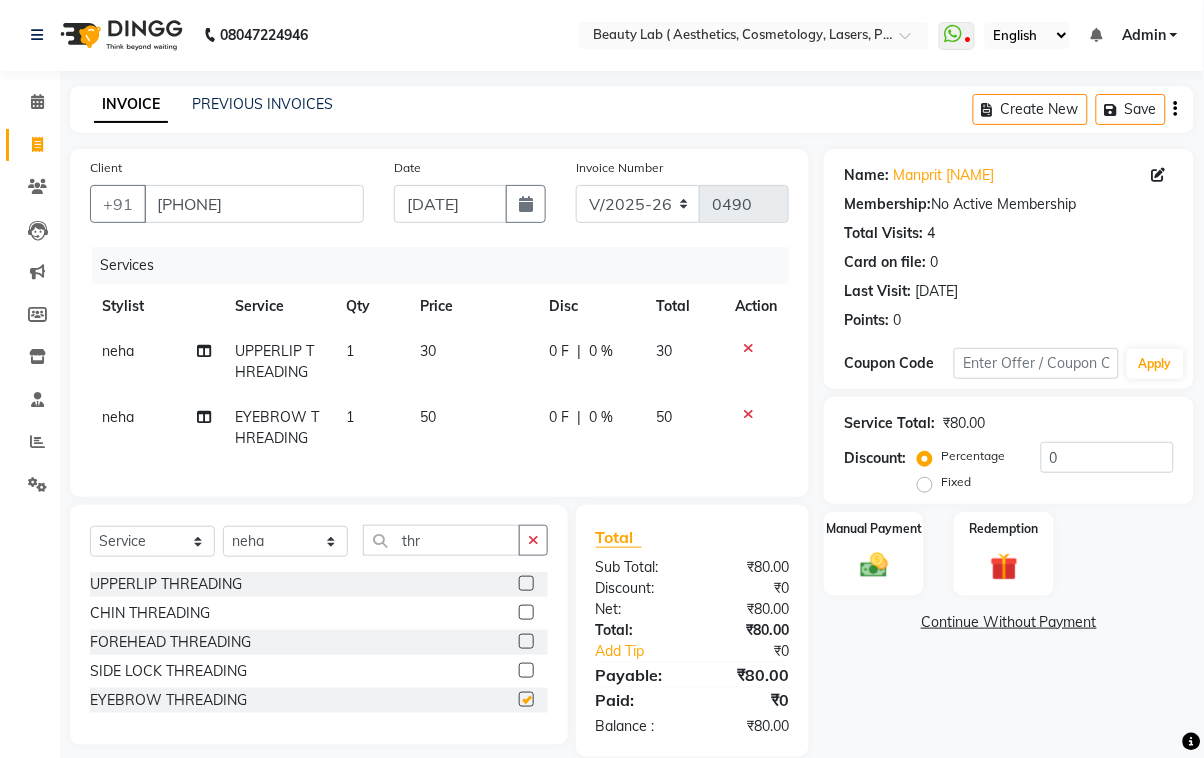 checkbox on "false" 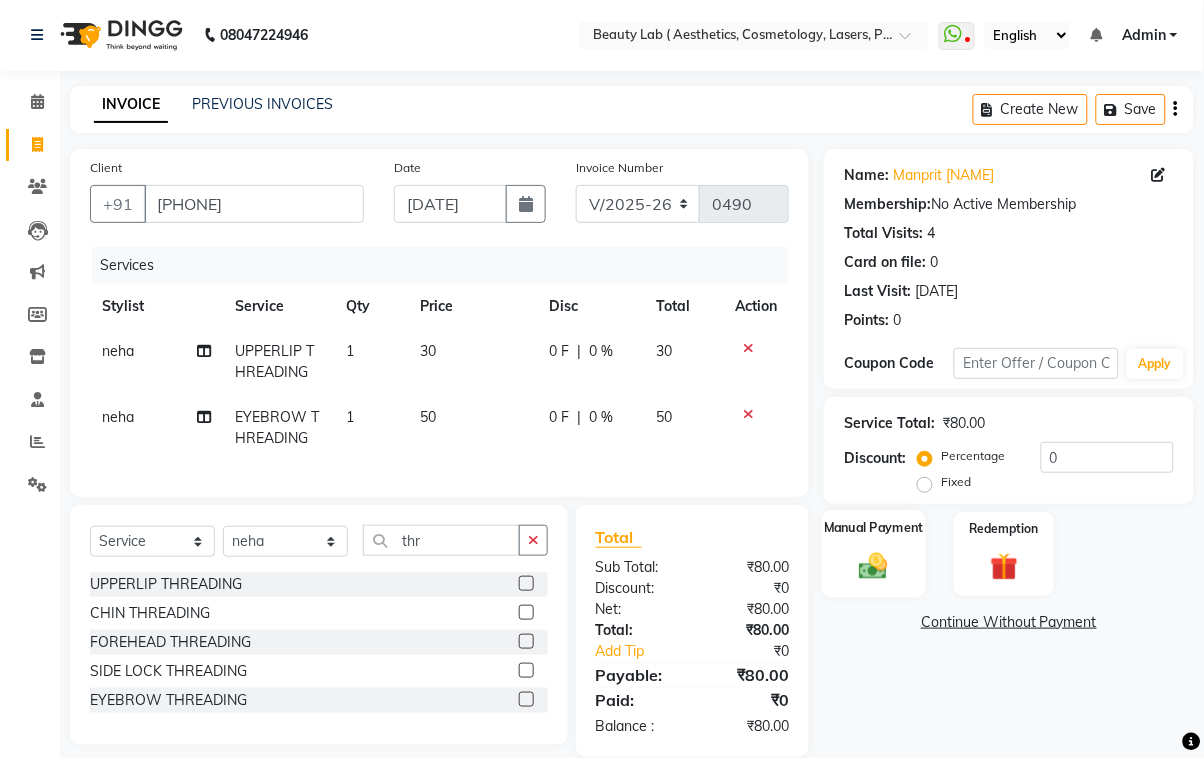click 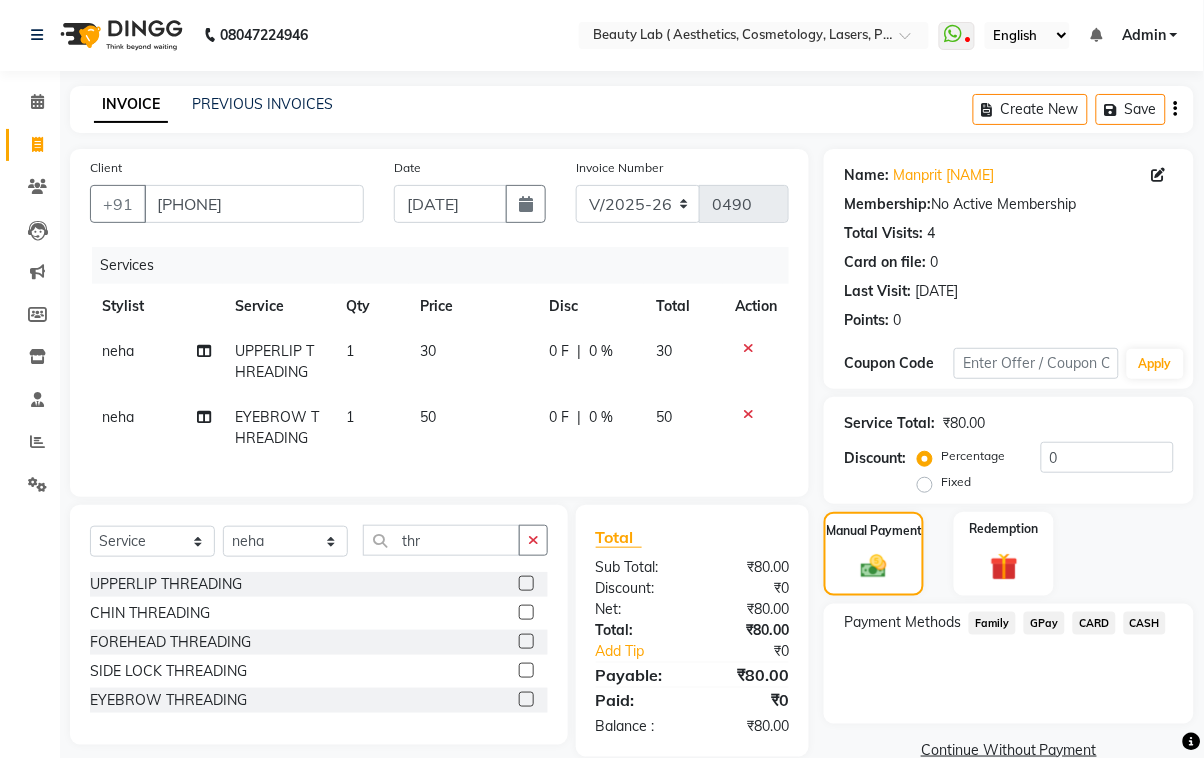 click on "CARD" 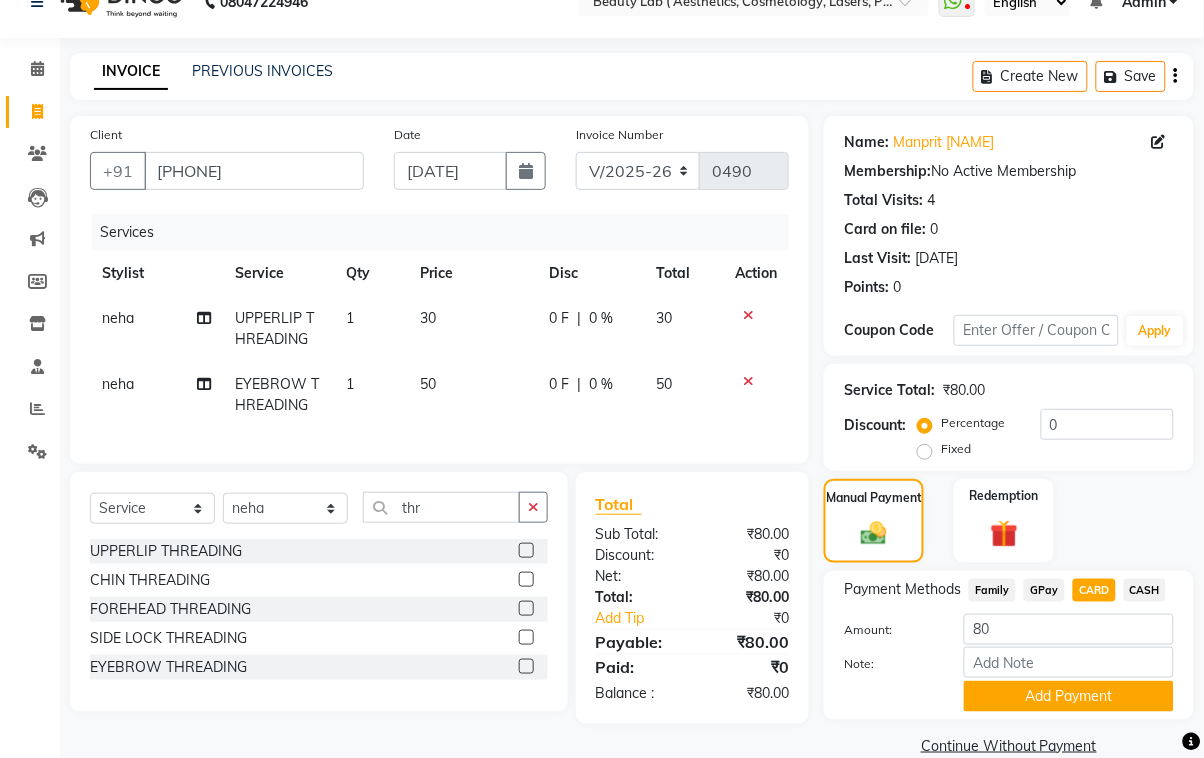 scroll, scrollTop: 69, scrollLeft: 0, axis: vertical 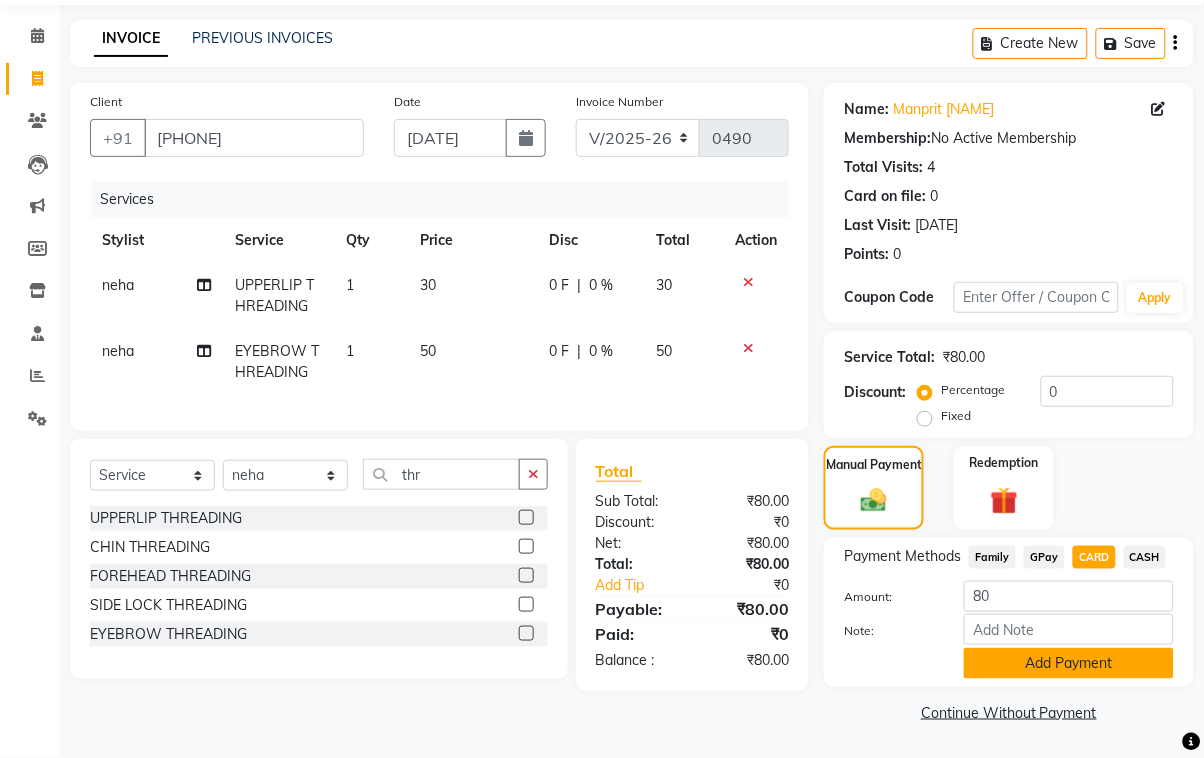 click on "Add Payment" 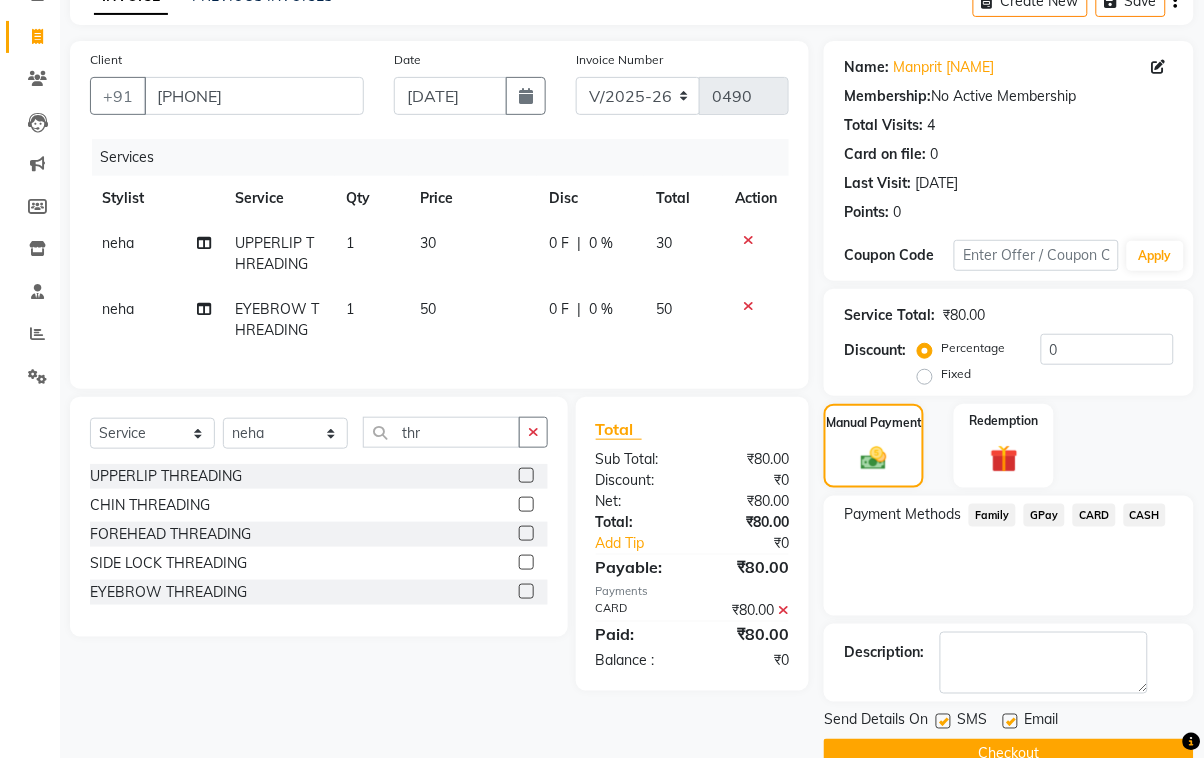 scroll, scrollTop: 152, scrollLeft: 0, axis: vertical 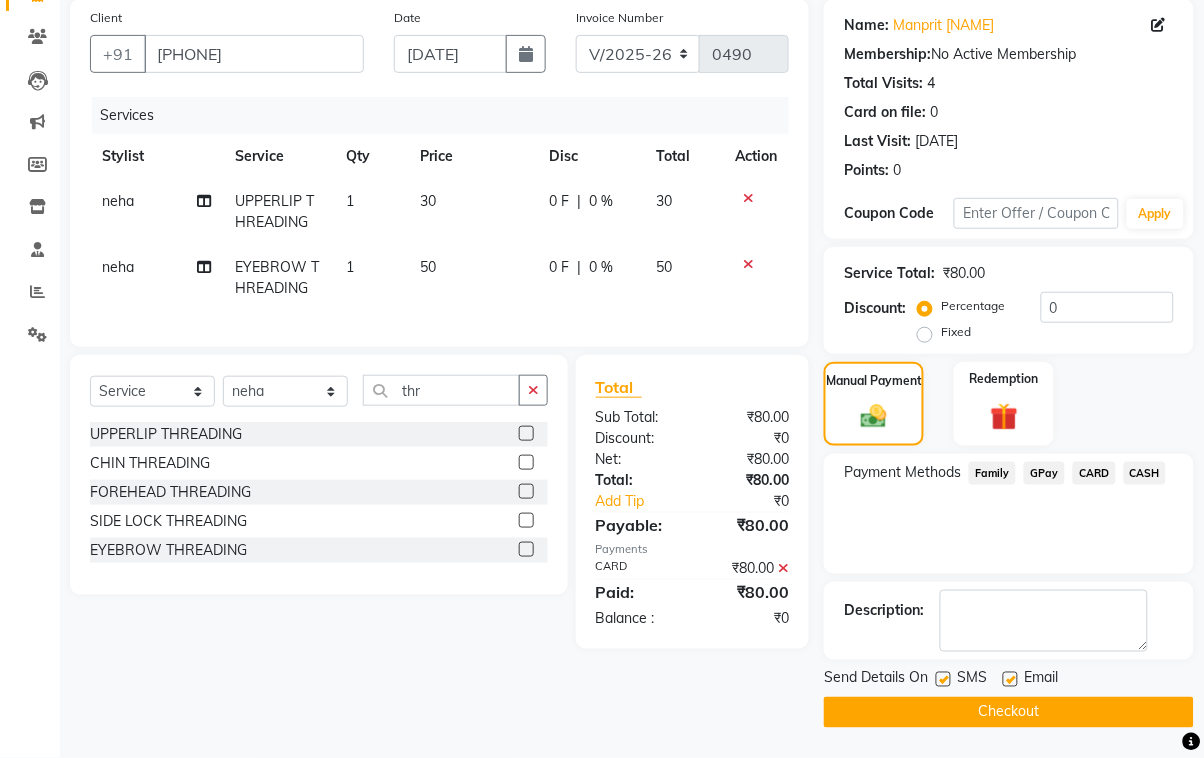 click on "Checkout" 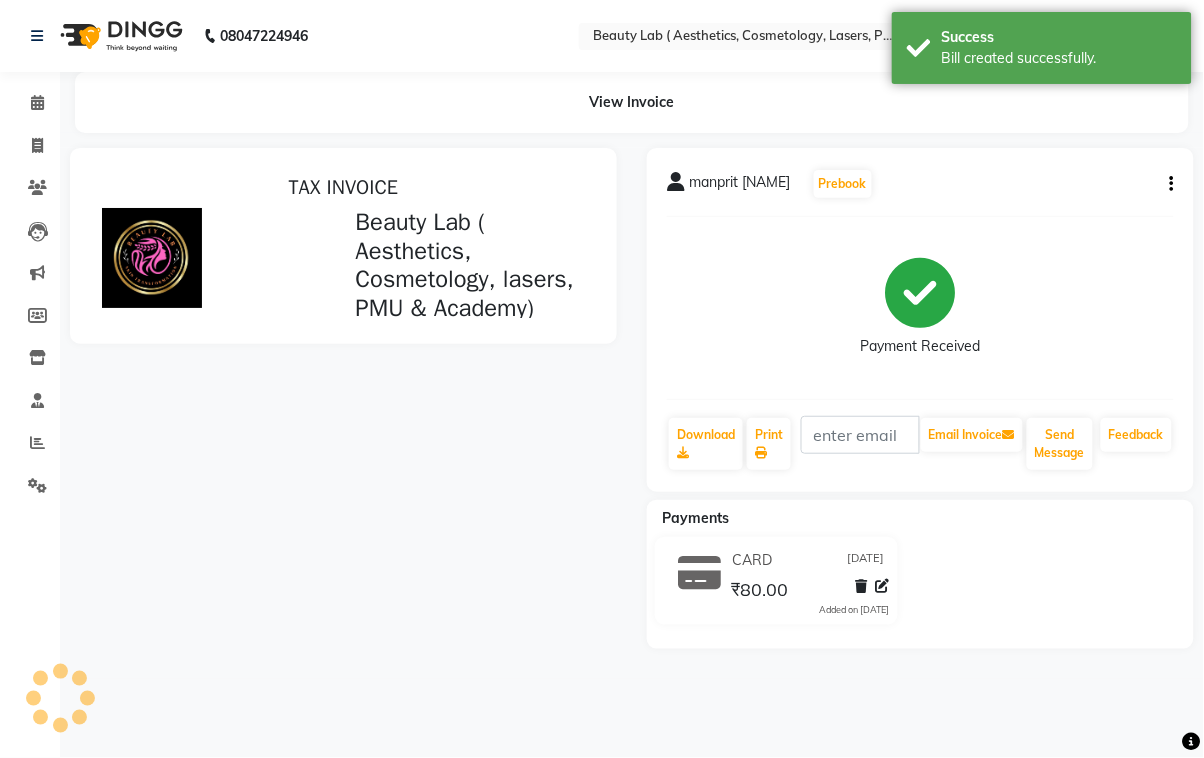 scroll, scrollTop: 0, scrollLeft: 0, axis: both 